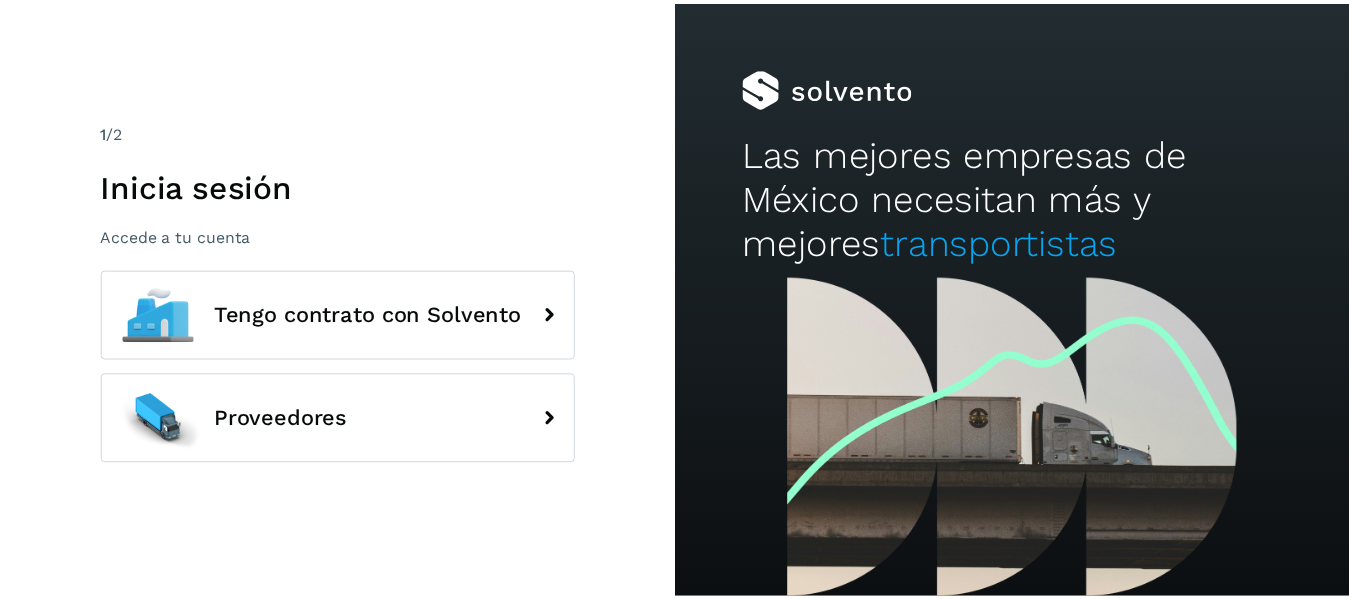 scroll, scrollTop: 0, scrollLeft: 0, axis: both 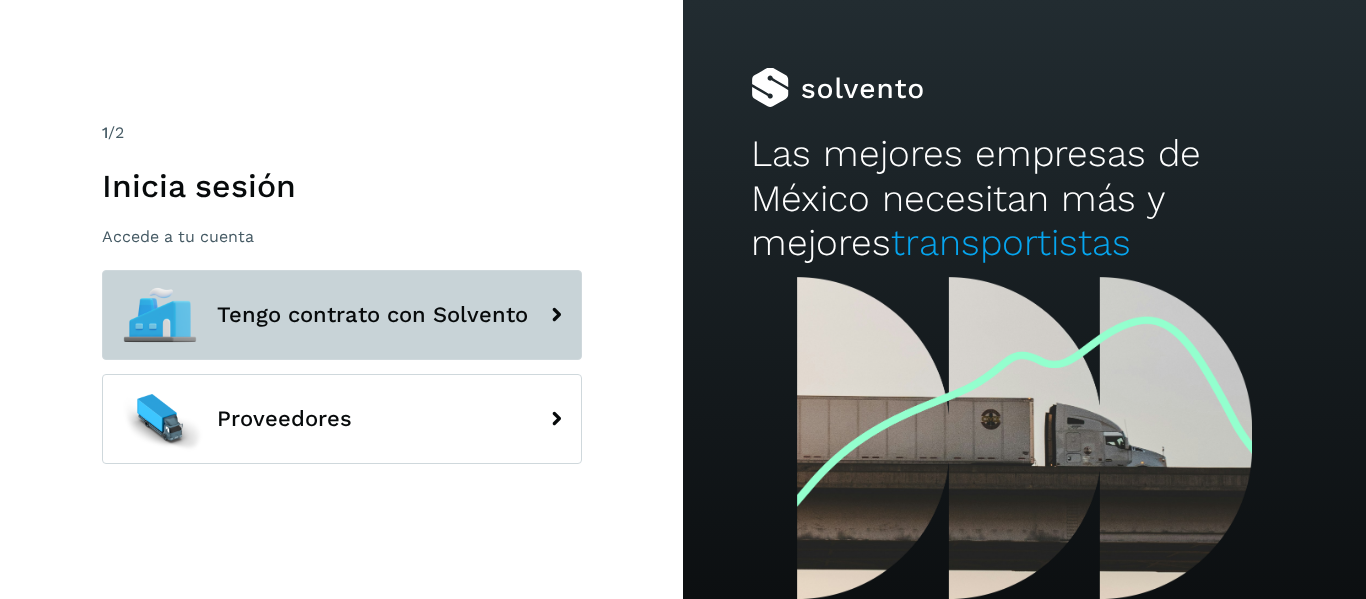 click on "Tengo contrato con Solvento" 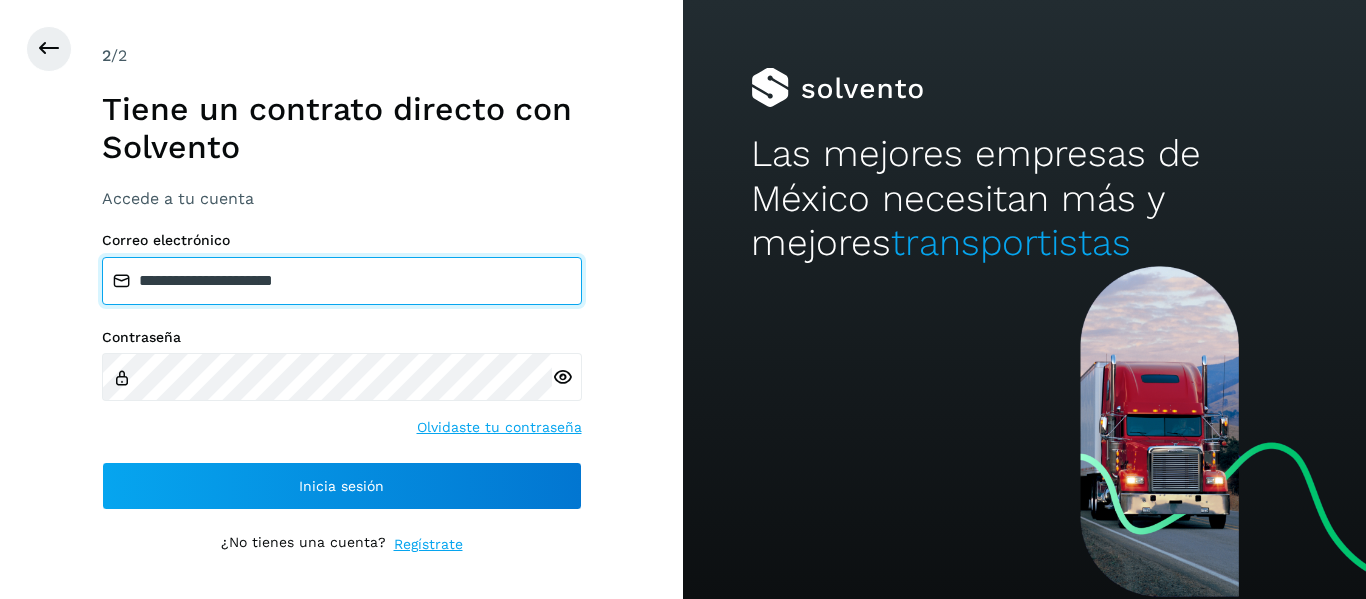 click on "**********" at bounding box center [342, 281] 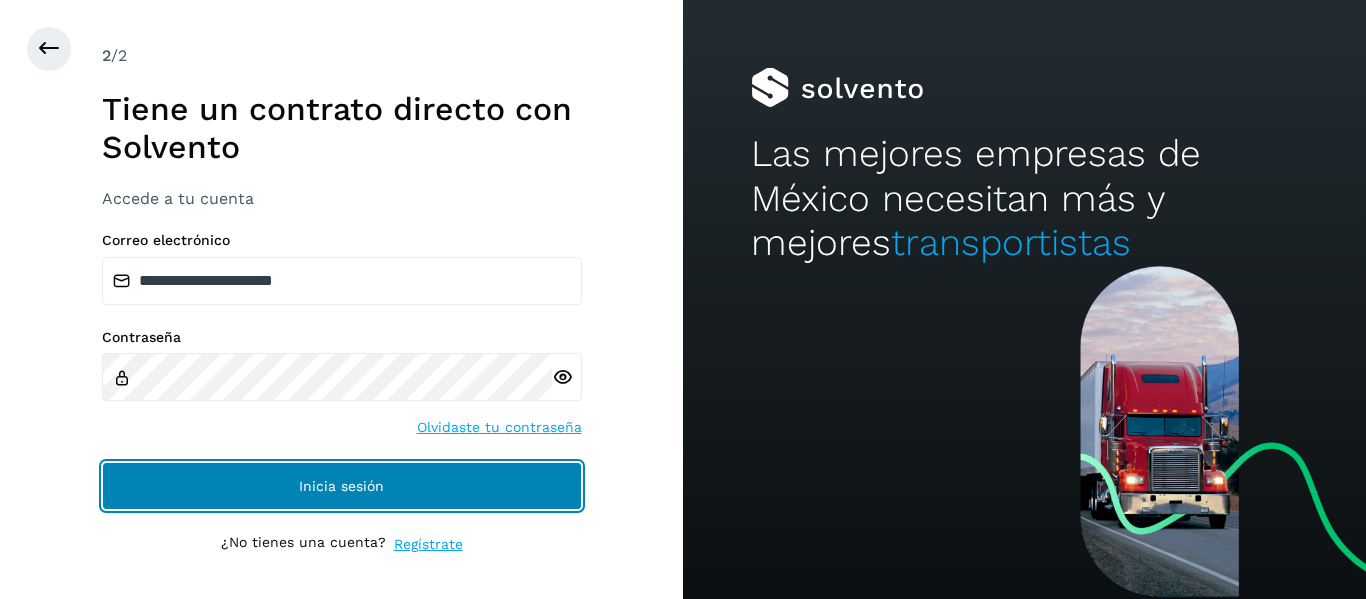 click on "Inicia sesión" at bounding box center [342, 486] 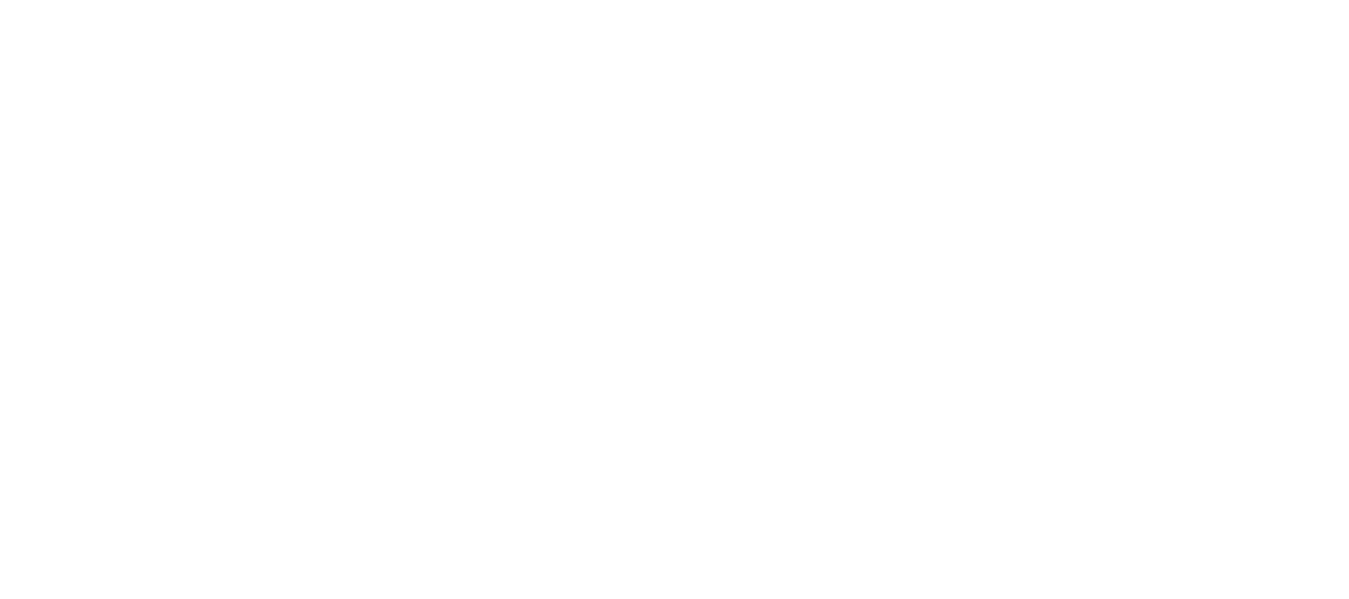 scroll, scrollTop: 0, scrollLeft: 0, axis: both 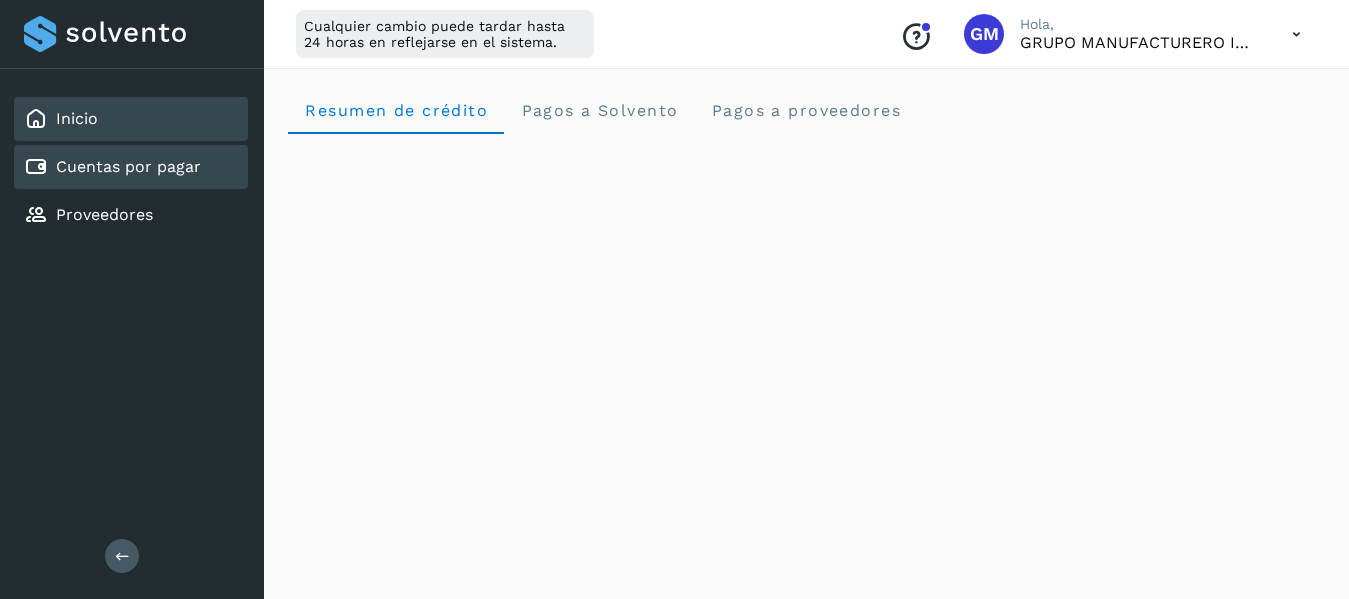 click on "Cuentas por pagar" at bounding box center [128, 166] 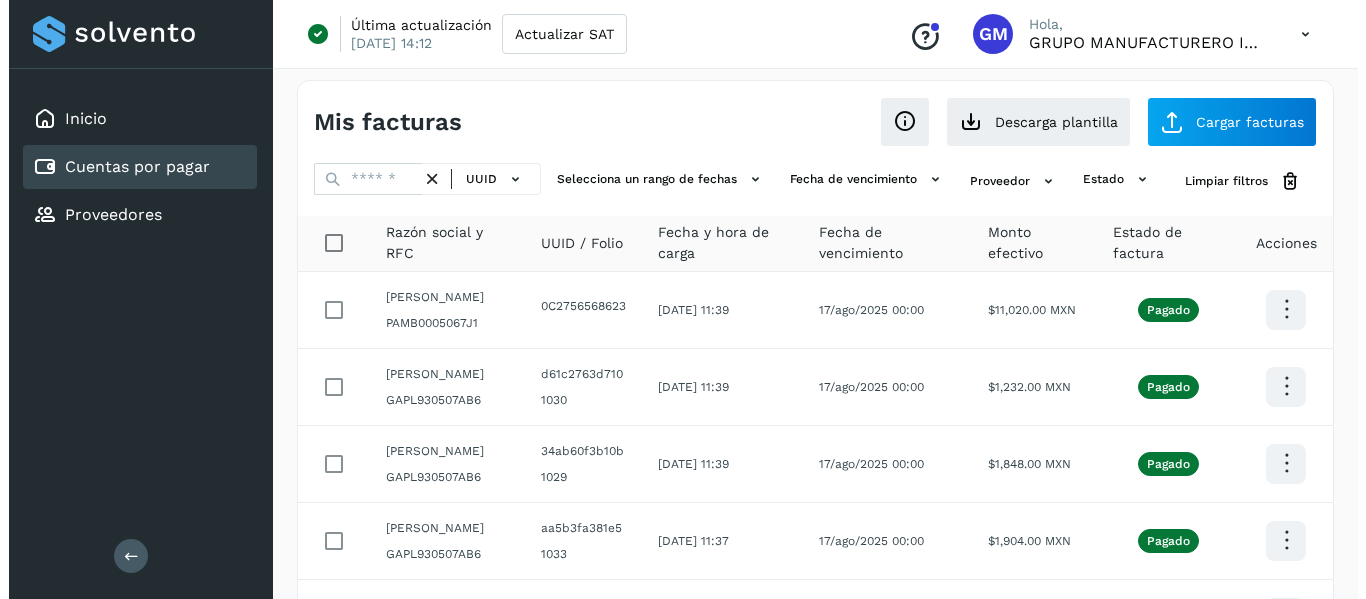 scroll, scrollTop: 0, scrollLeft: 0, axis: both 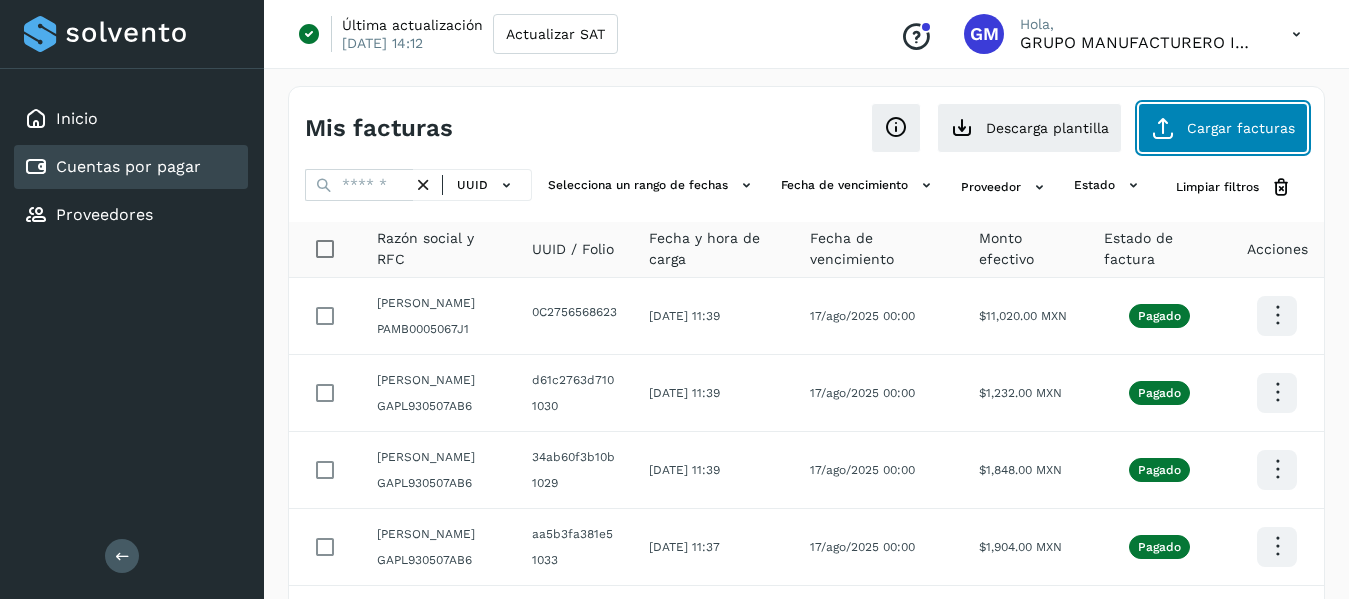 click on "Cargar facturas" 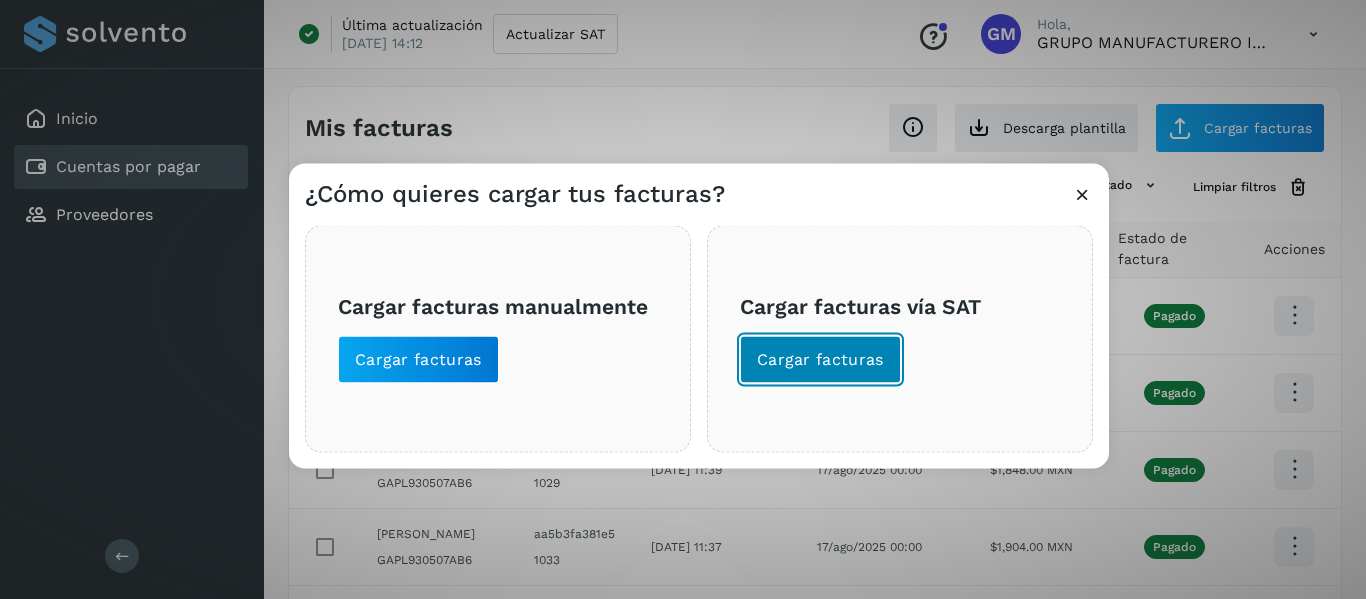 click on "Cargar facturas" 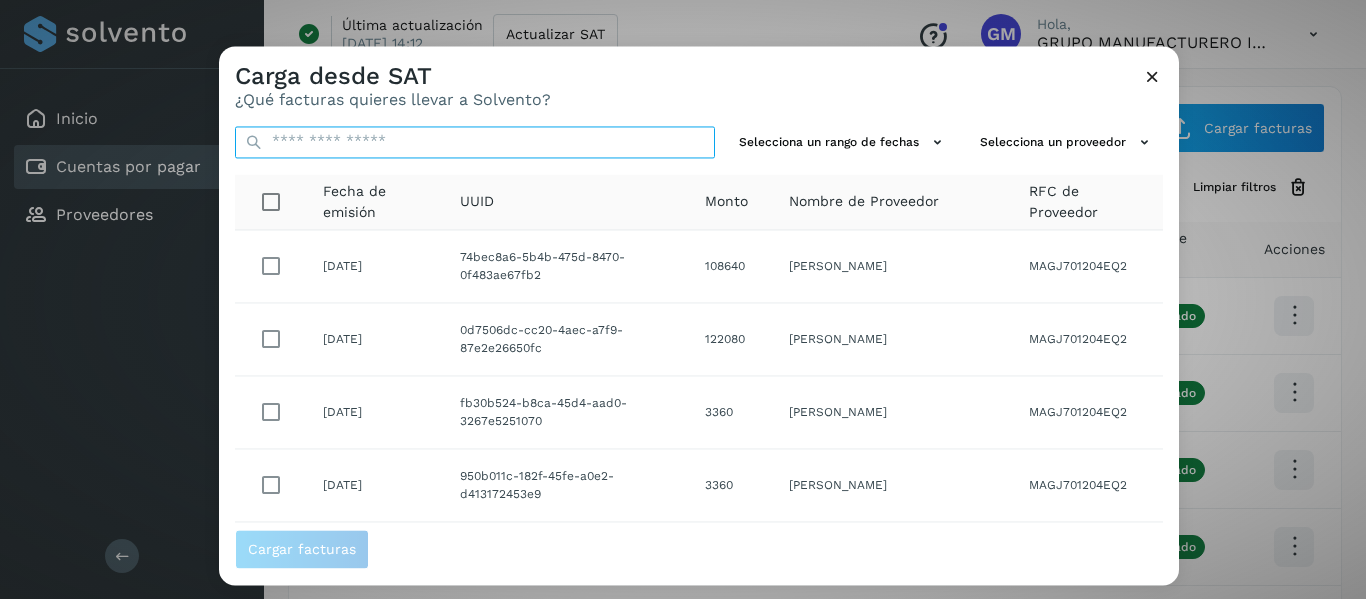 click at bounding box center (475, 142) 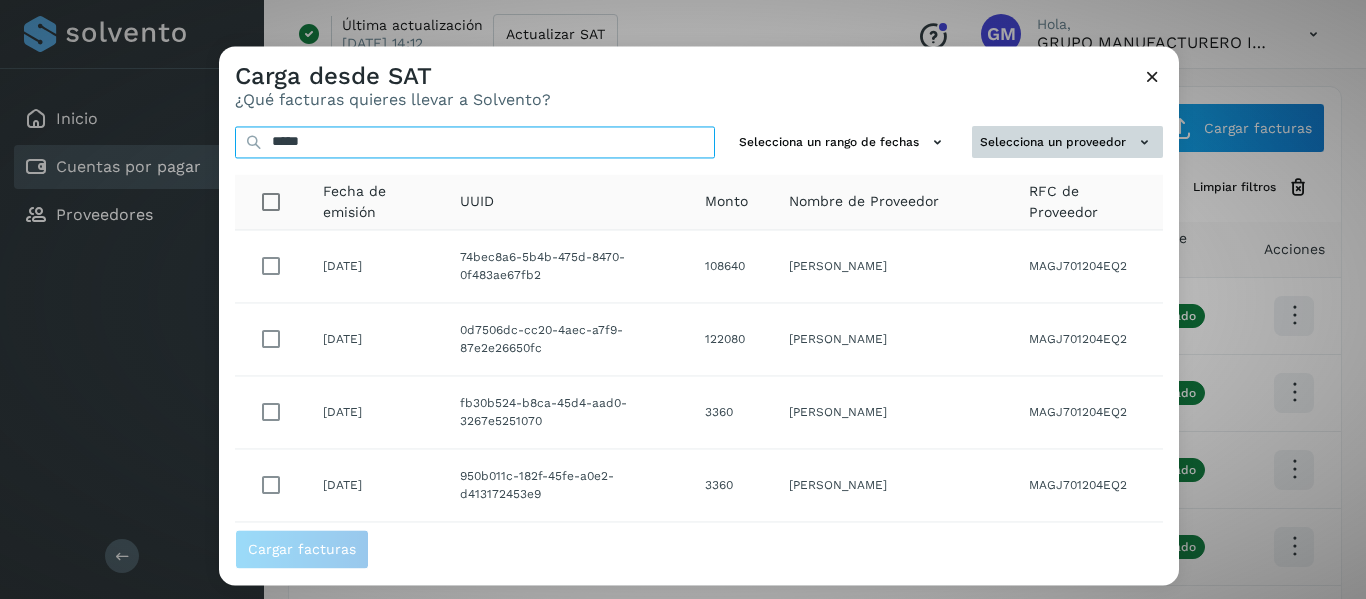 type on "*****" 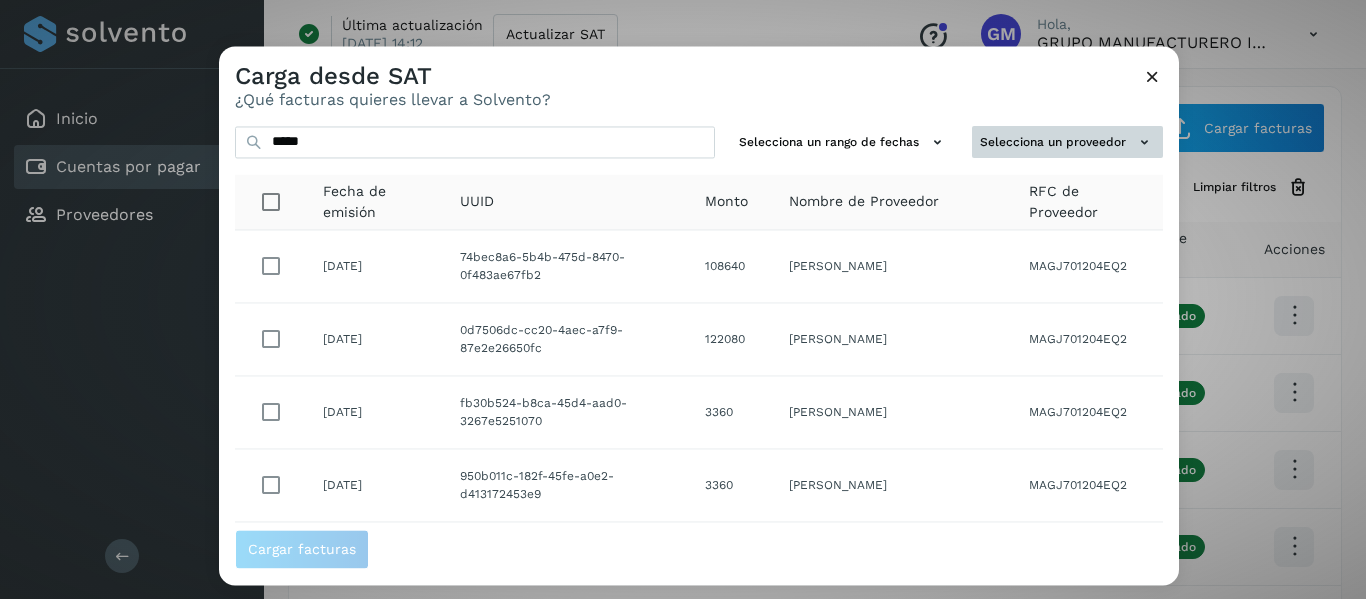 click on "Selecciona un proveedor" at bounding box center (1067, 142) 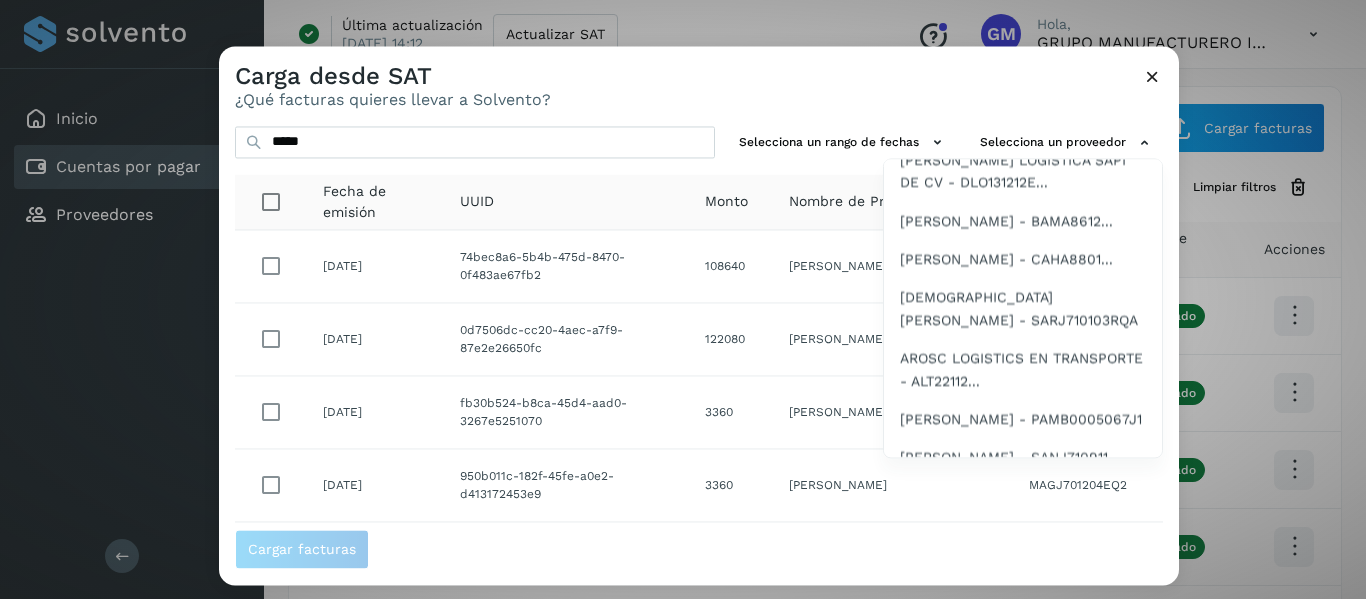 scroll, scrollTop: 200, scrollLeft: 0, axis: vertical 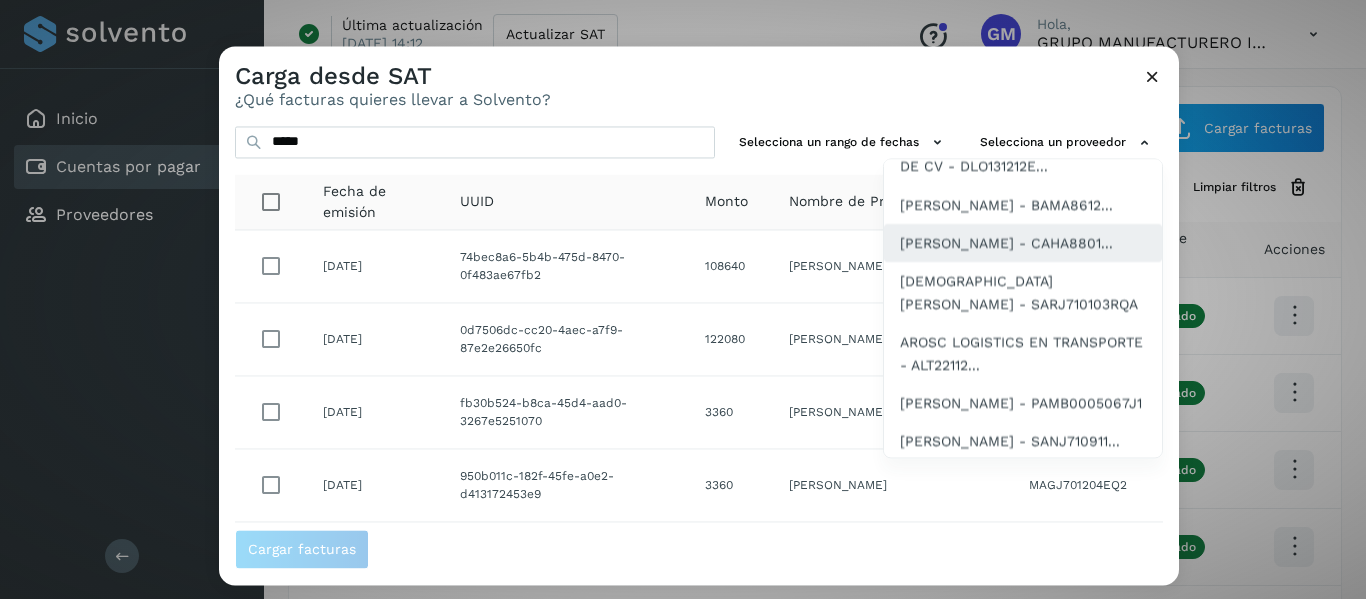 click on "ANGEL EDUARDO CARREON HERRERA - CAHA8801..." at bounding box center [1006, 243] 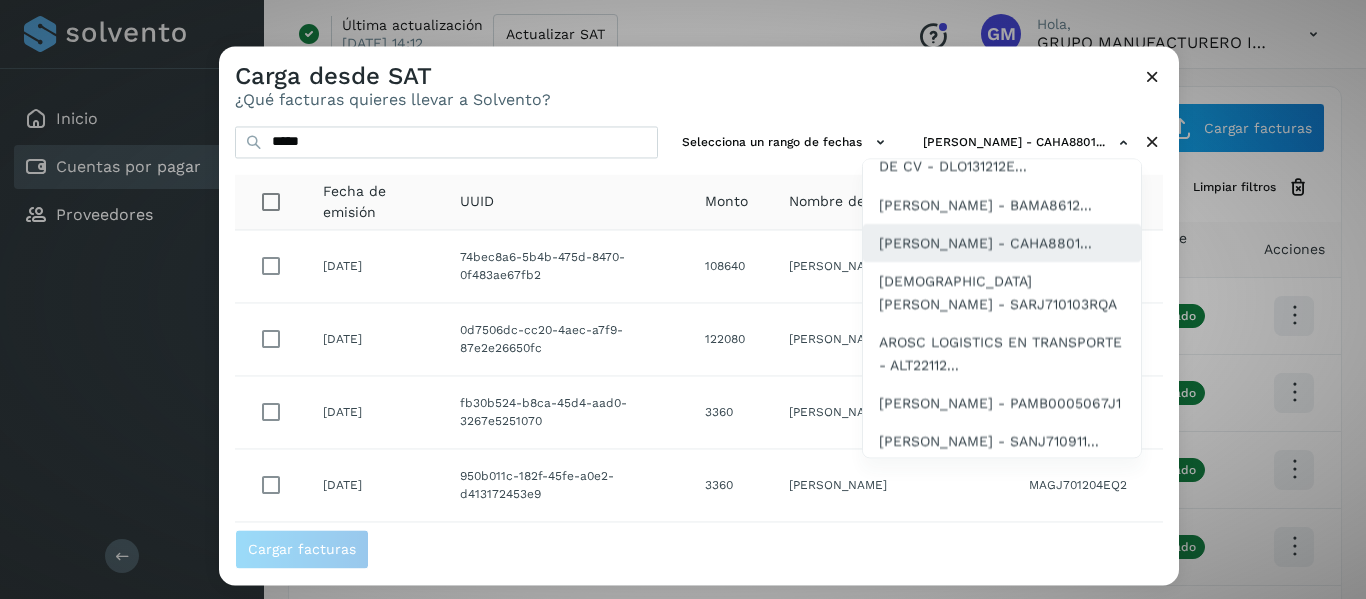 click on "ANGEL EDUARDO CARREON HERRERA - CAHA8801..." at bounding box center [985, 243] 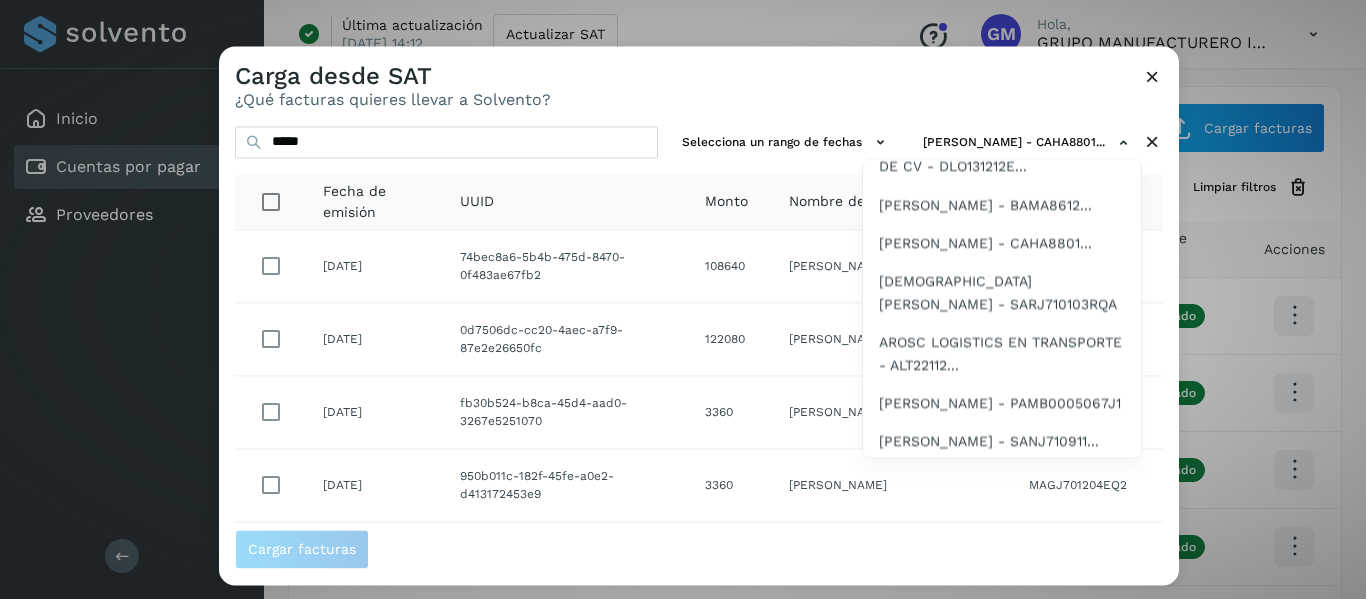 click at bounding box center [902, 345] 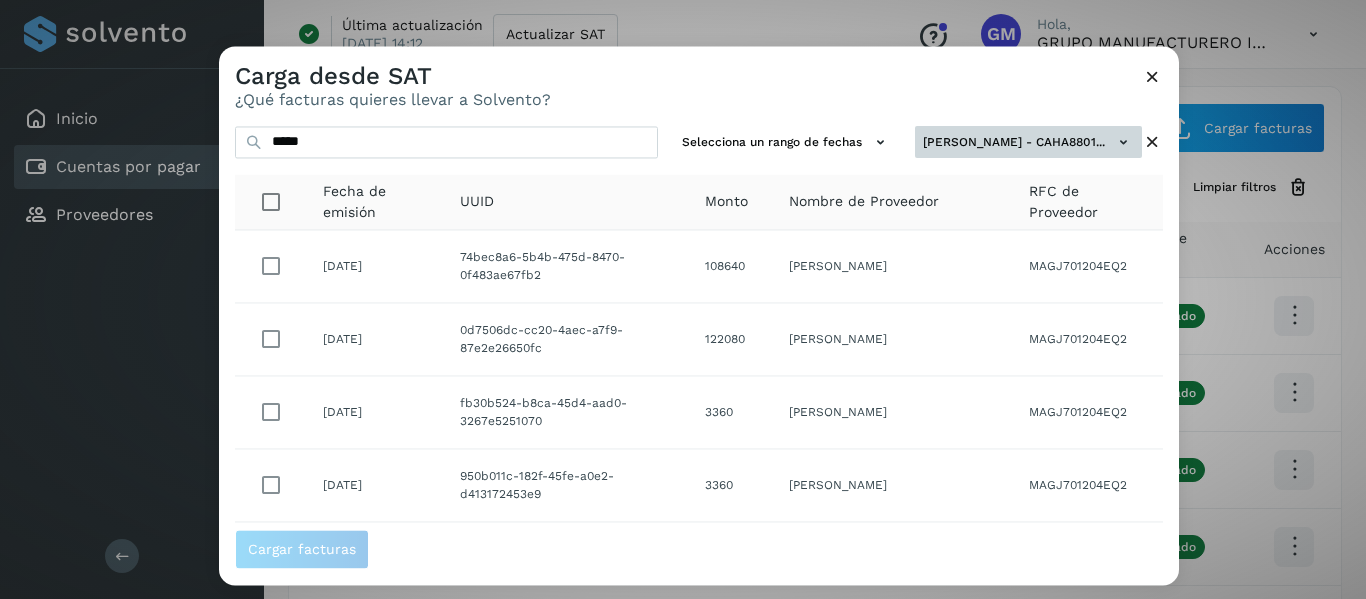 click 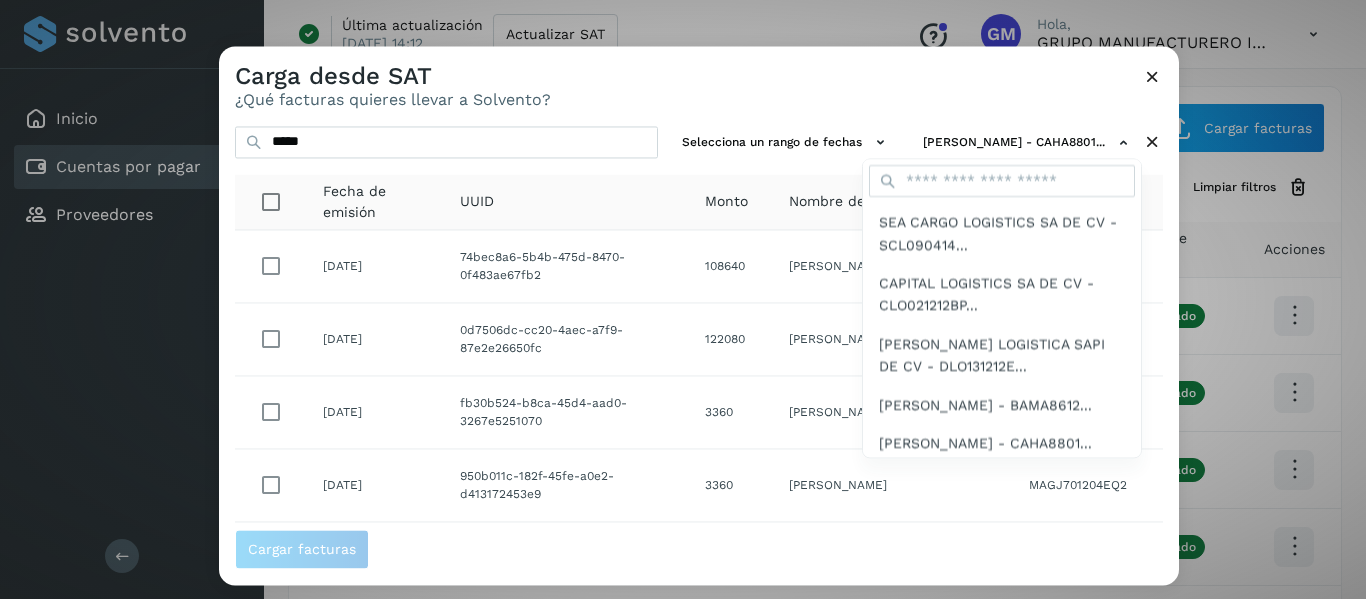 click at bounding box center [902, 345] 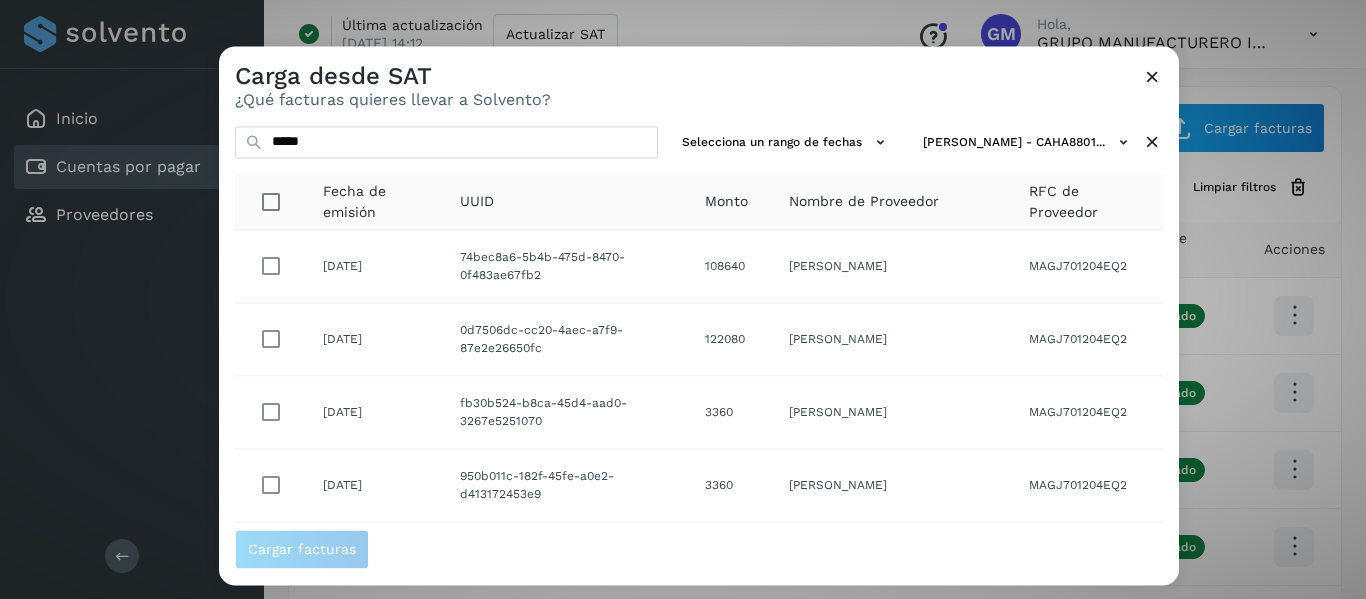 click at bounding box center [1152, 76] 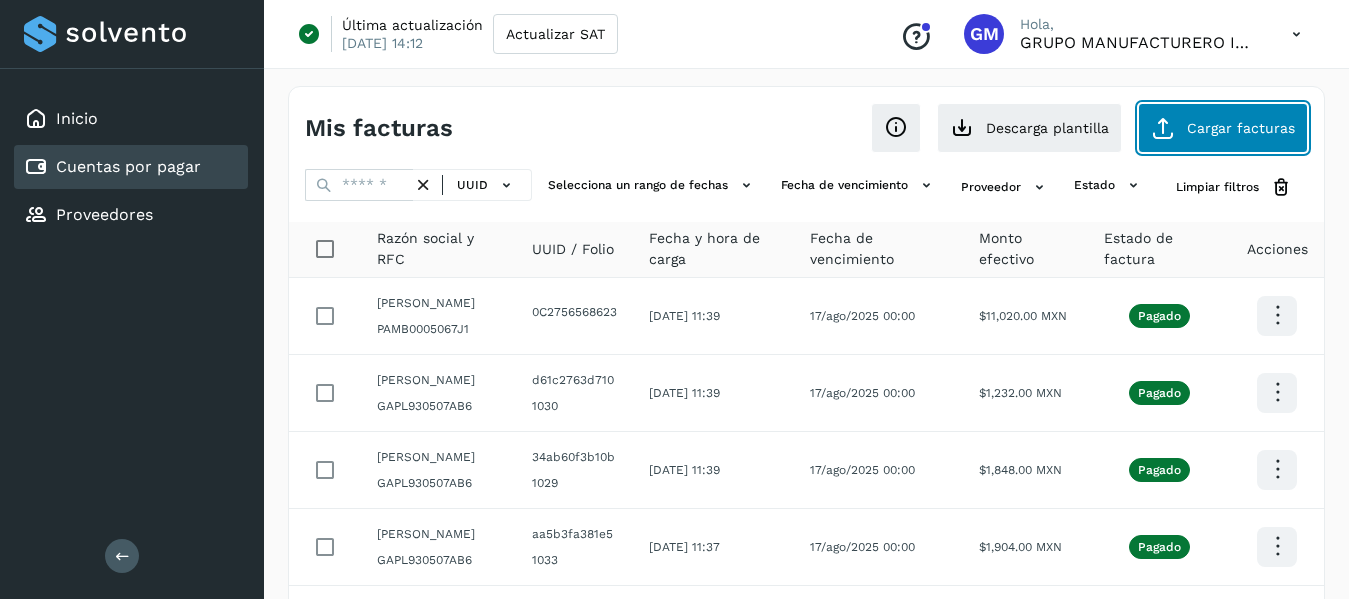 click on "Cargar facturas" 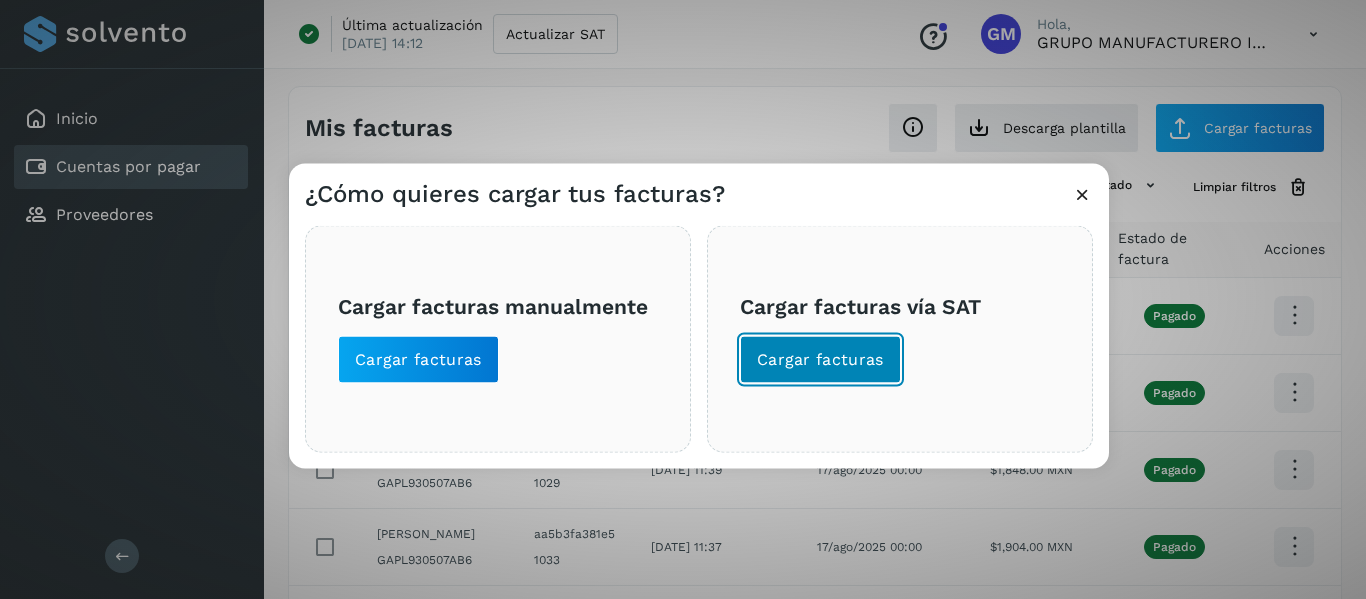 click on "Cargar facturas" 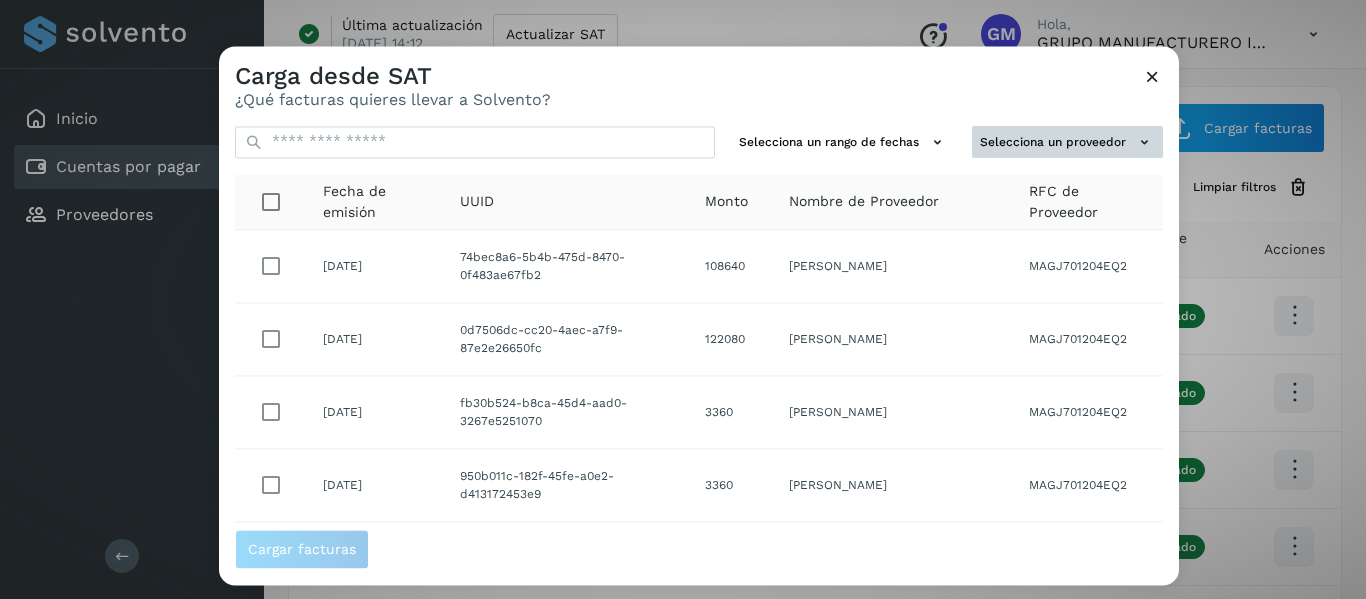 click on "Selecciona un proveedor" at bounding box center (1067, 142) 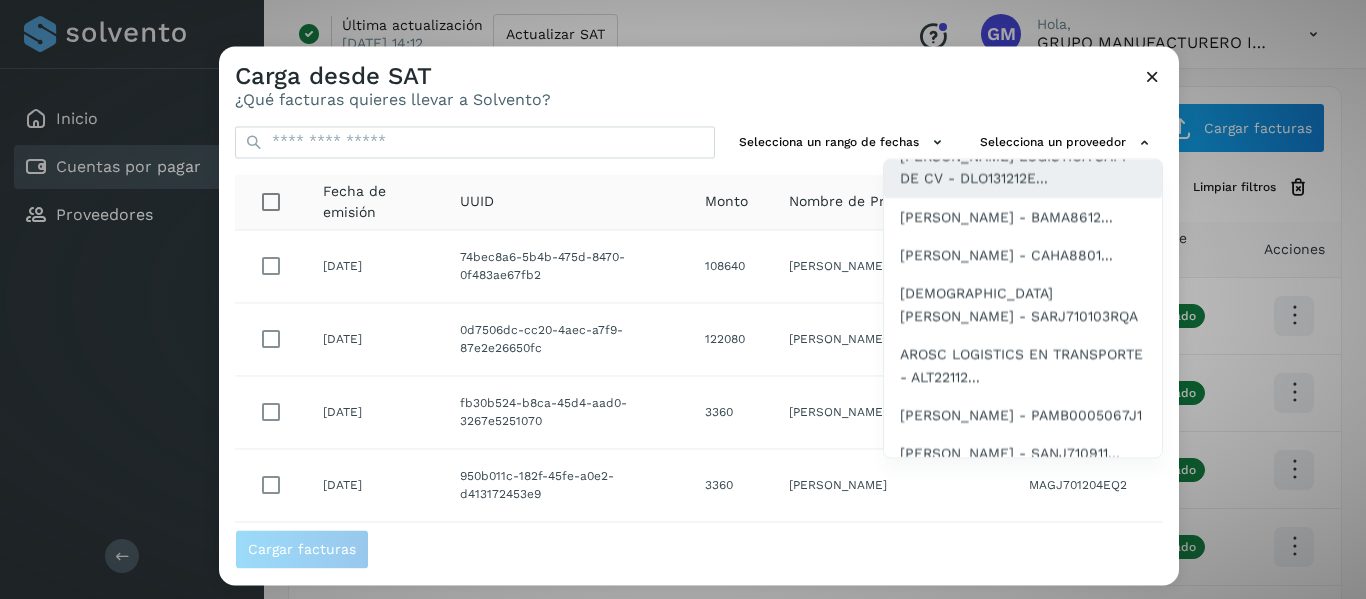 scroll, scrollTop: 200, scrollLeft: 0, axis: vertical 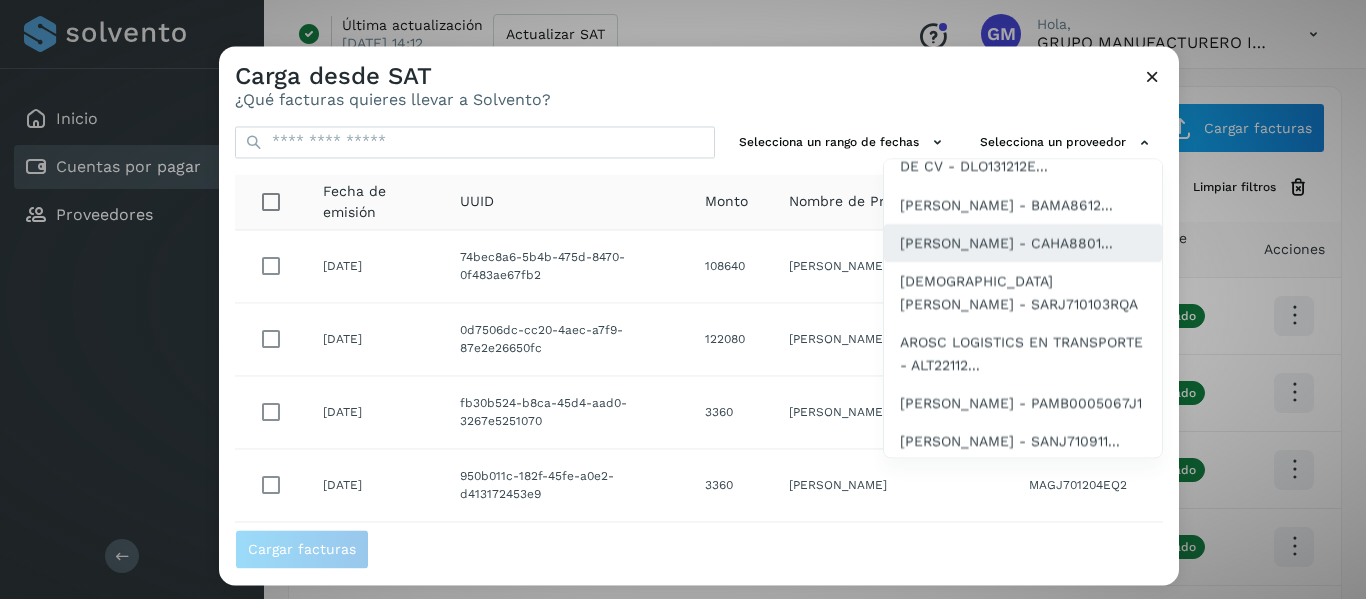 click on "ANGEL EDUARDO CARREON HERRERA - CAHA8801..." at bounding box center (1006, 243) 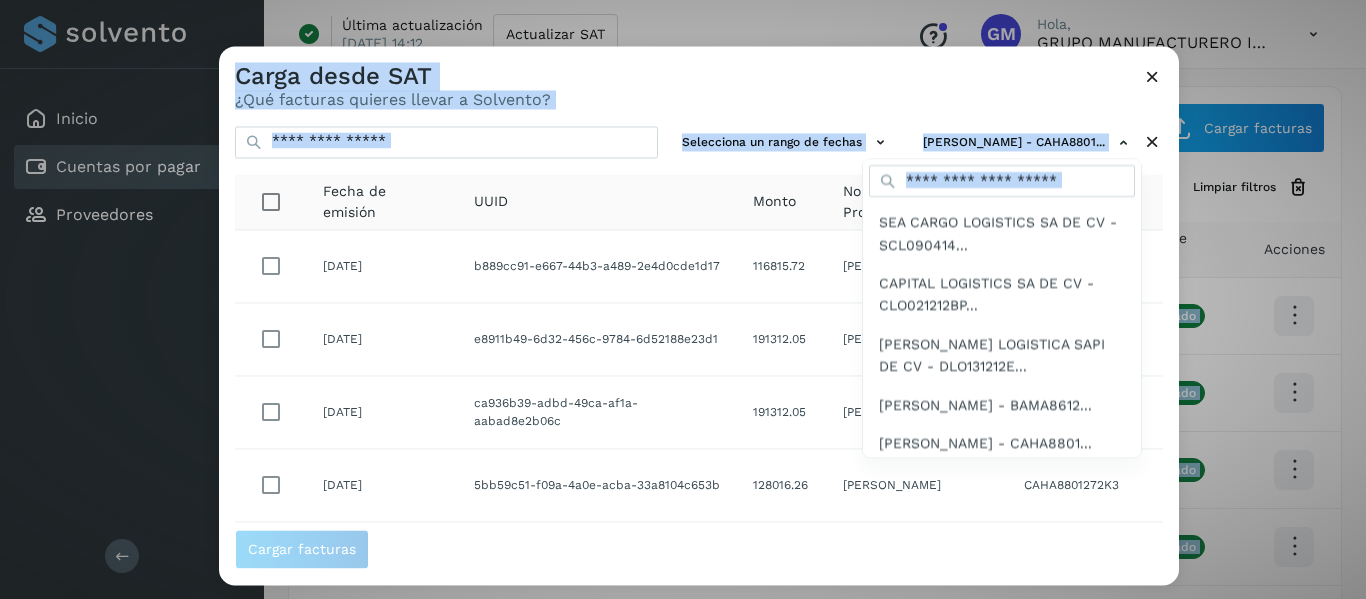 drag, startPoint x: 886, startPoint y: 73, endPoint x: 1779, endPoint y: 237, distance: 907.93445 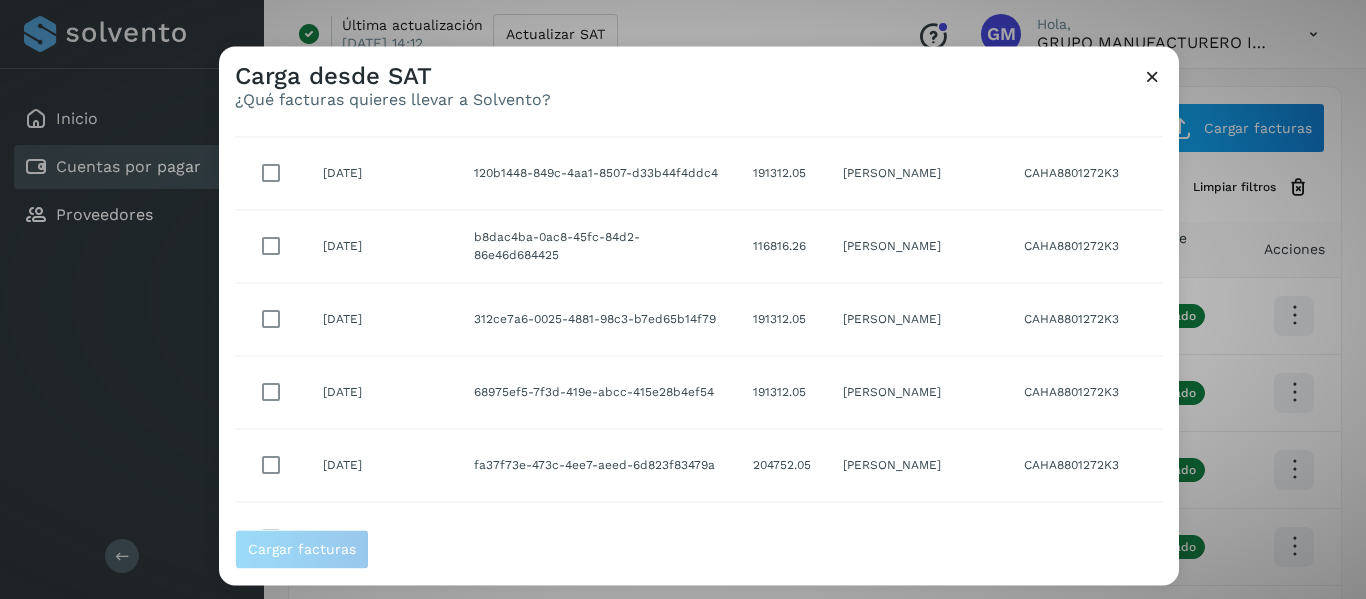 scroll, scrollTop: 485, scrollLeft: 0, axis: vertical 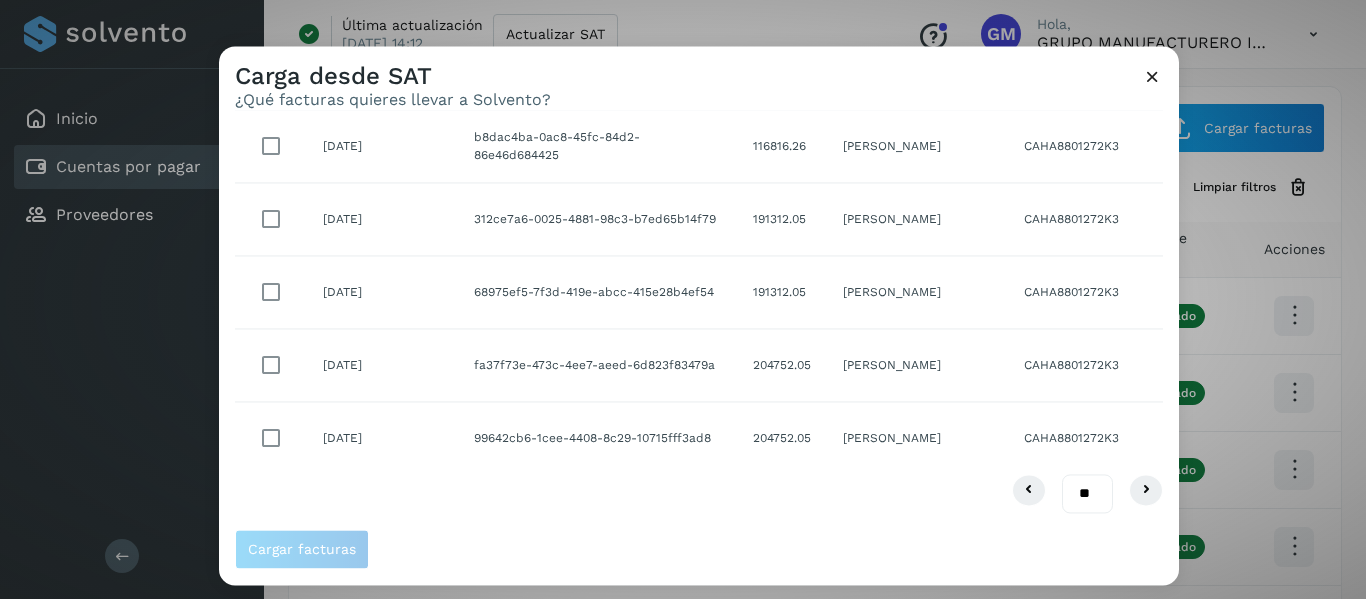 click on "** ** **" at bounding box center (1087, 494) 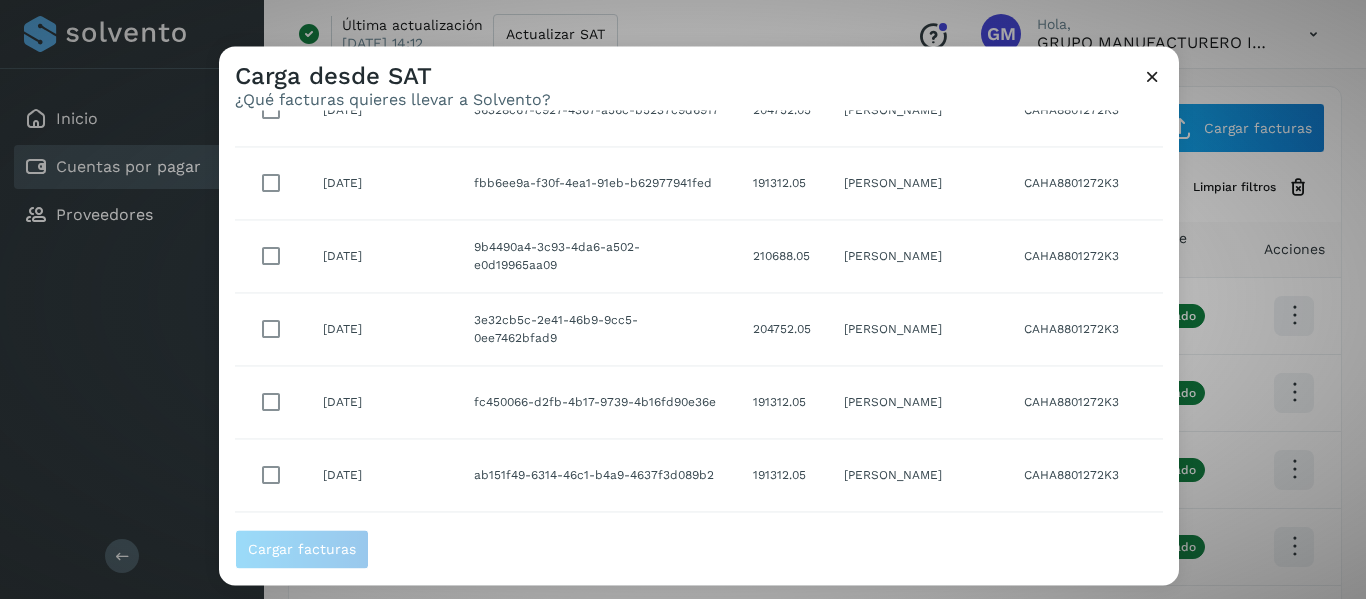 scroll, scrollTop: 2600, scrollLeft: 0, axis: vertical 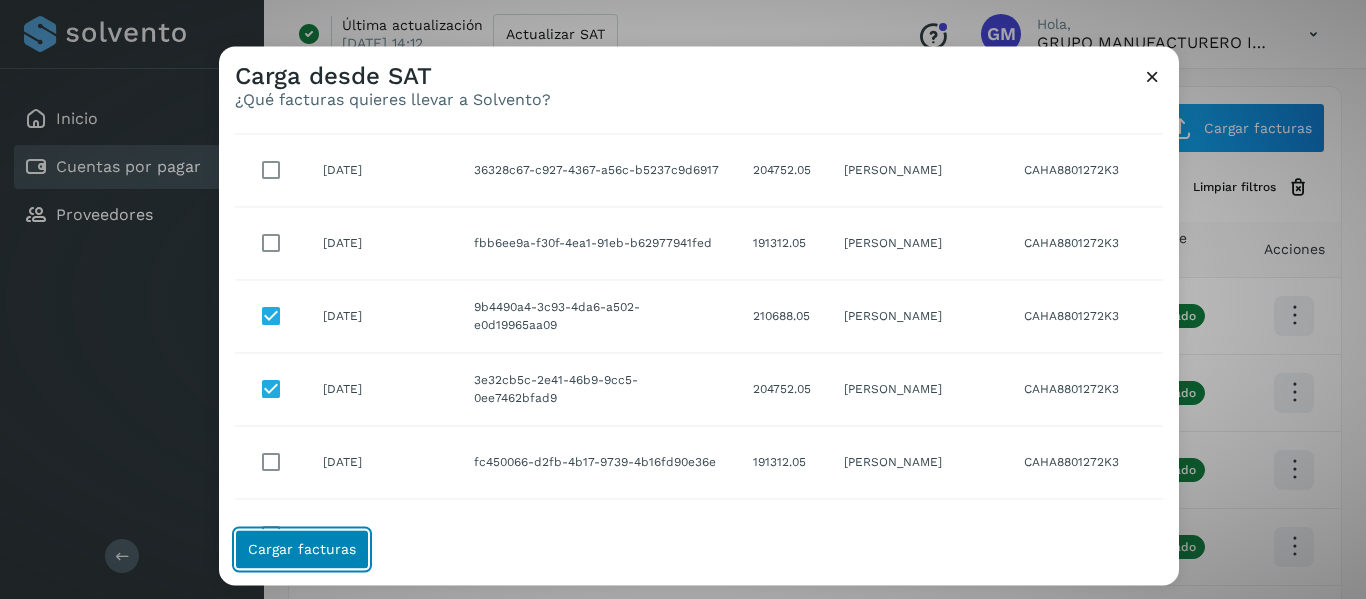 click on "Cargar facturas" 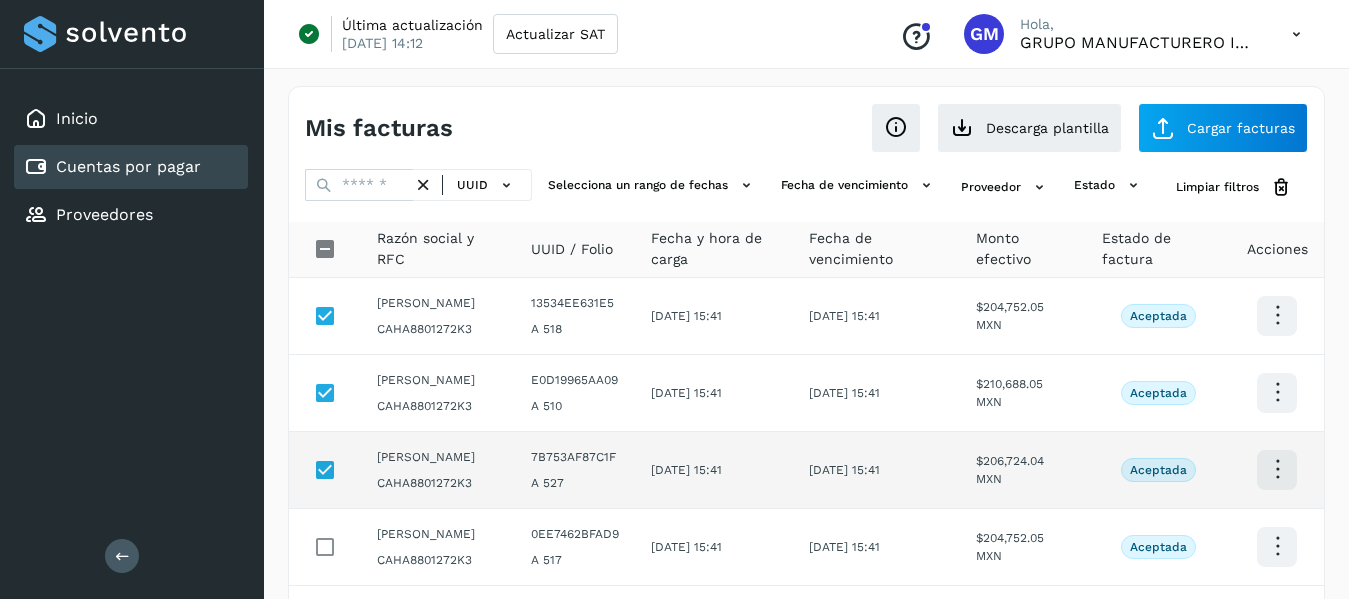 scroll, scrollTop: 100, scrollLeft: 0, axis: vertical 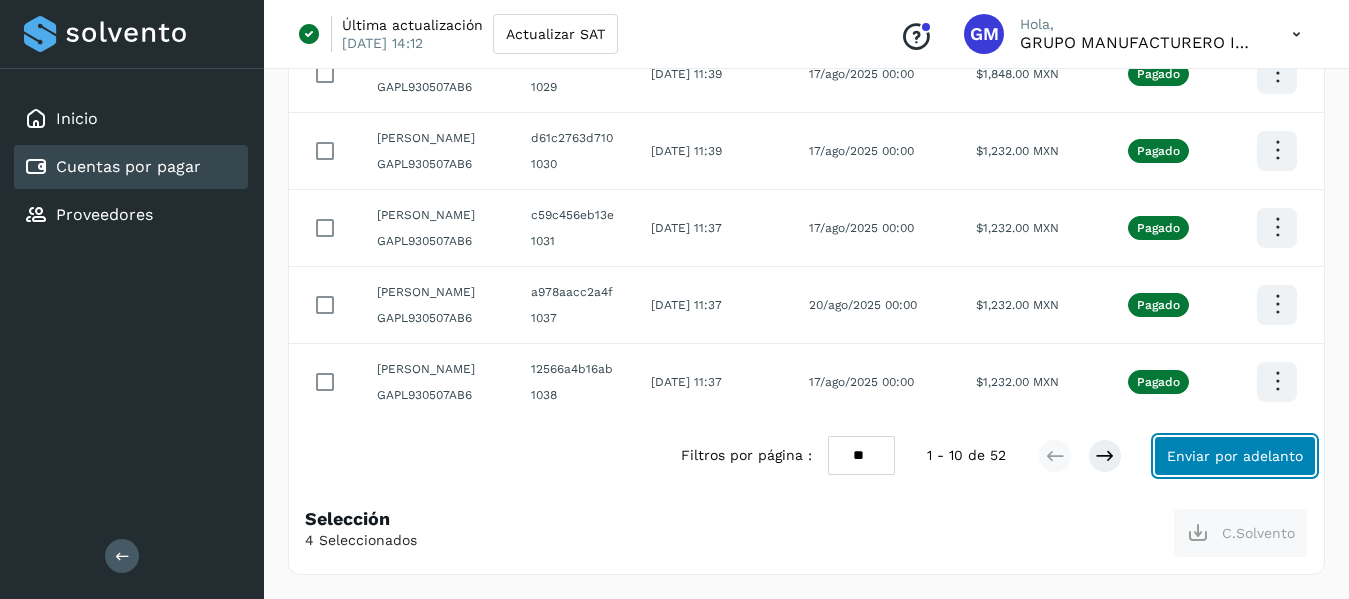 click on "Enviar por adelanto" 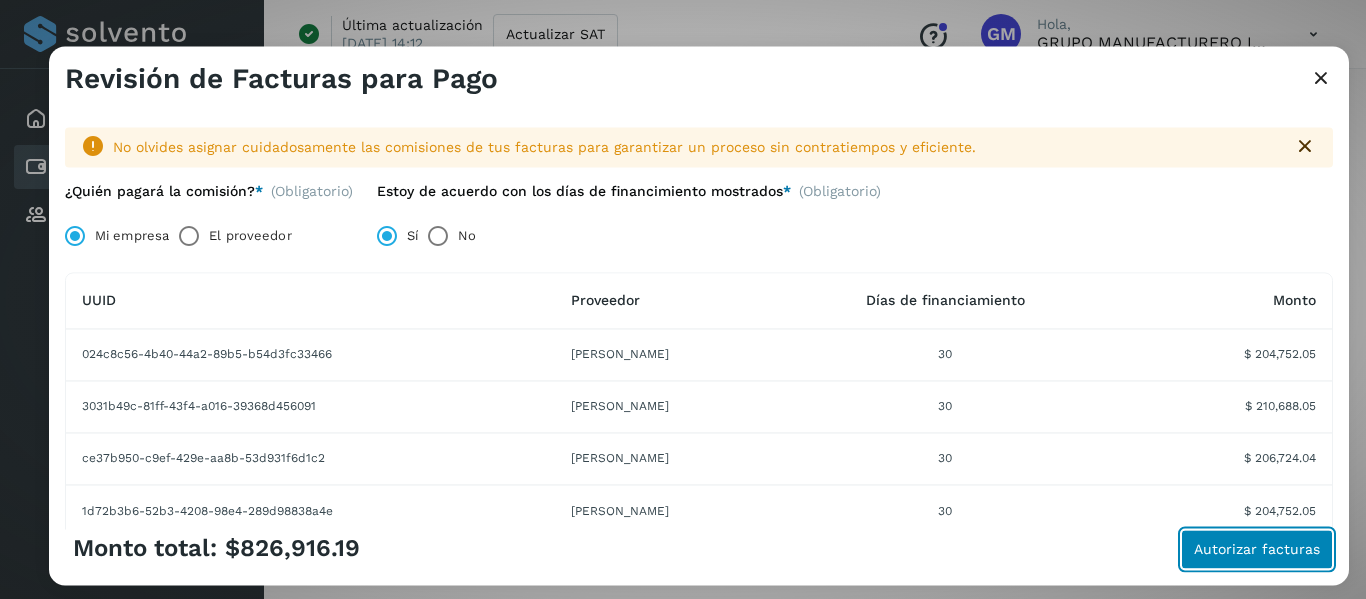 click on "Autorizar facturas" 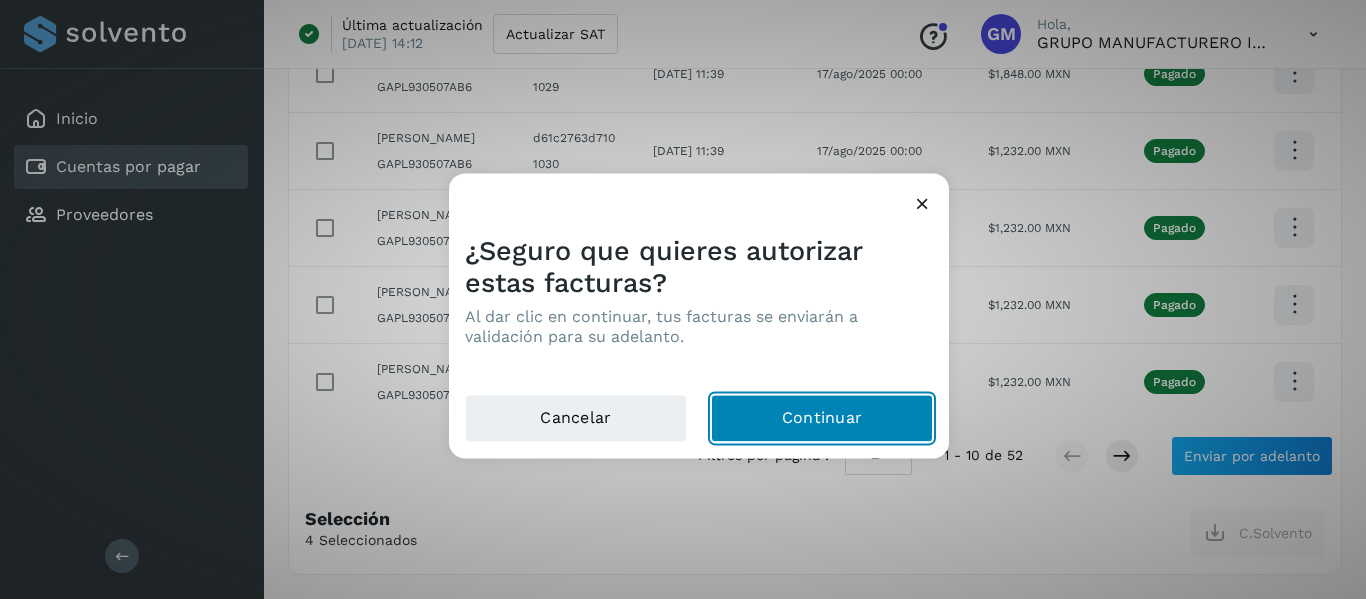 click on "Continuar" 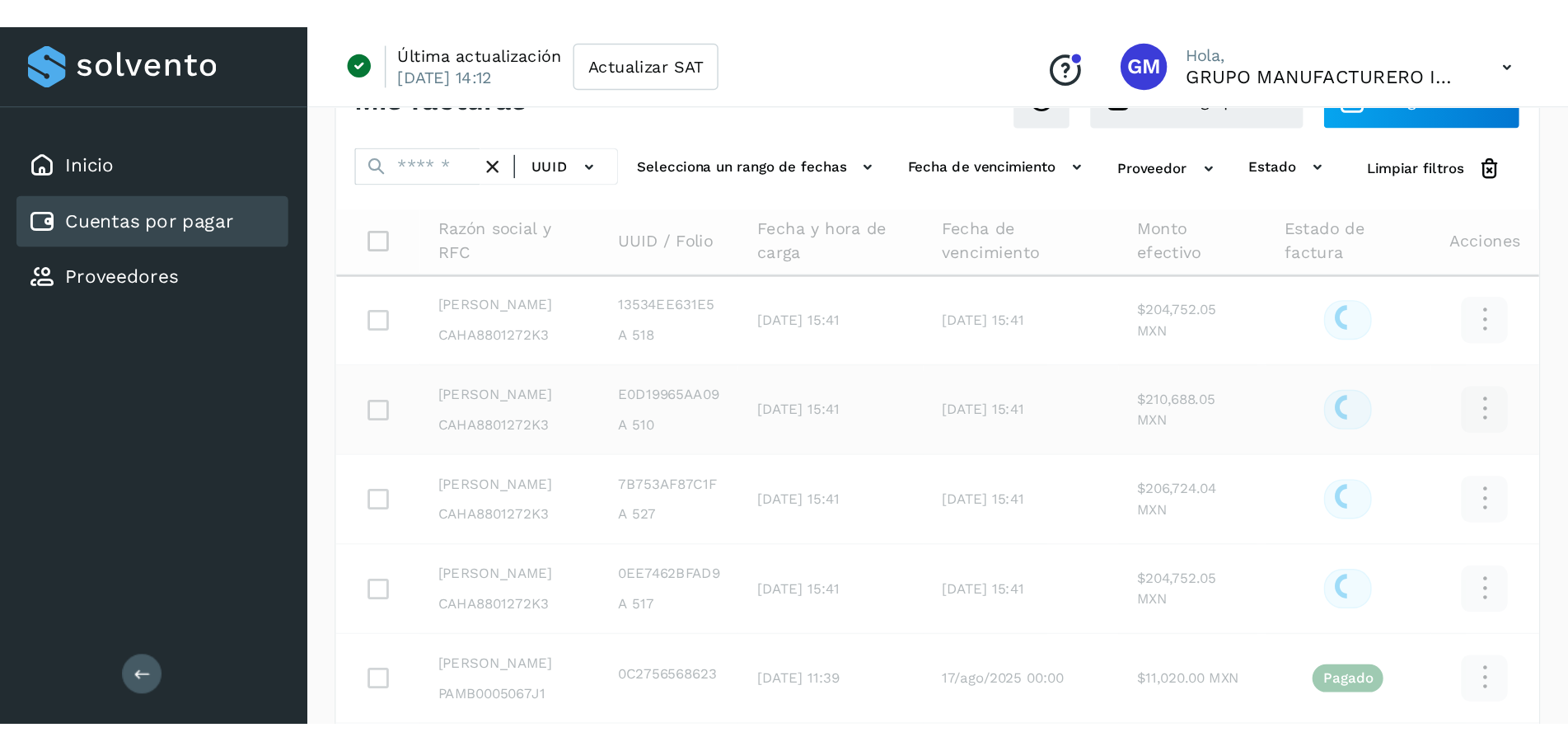 scroll, scrollTop: 82, scrollLeft: 0, axis: vertical 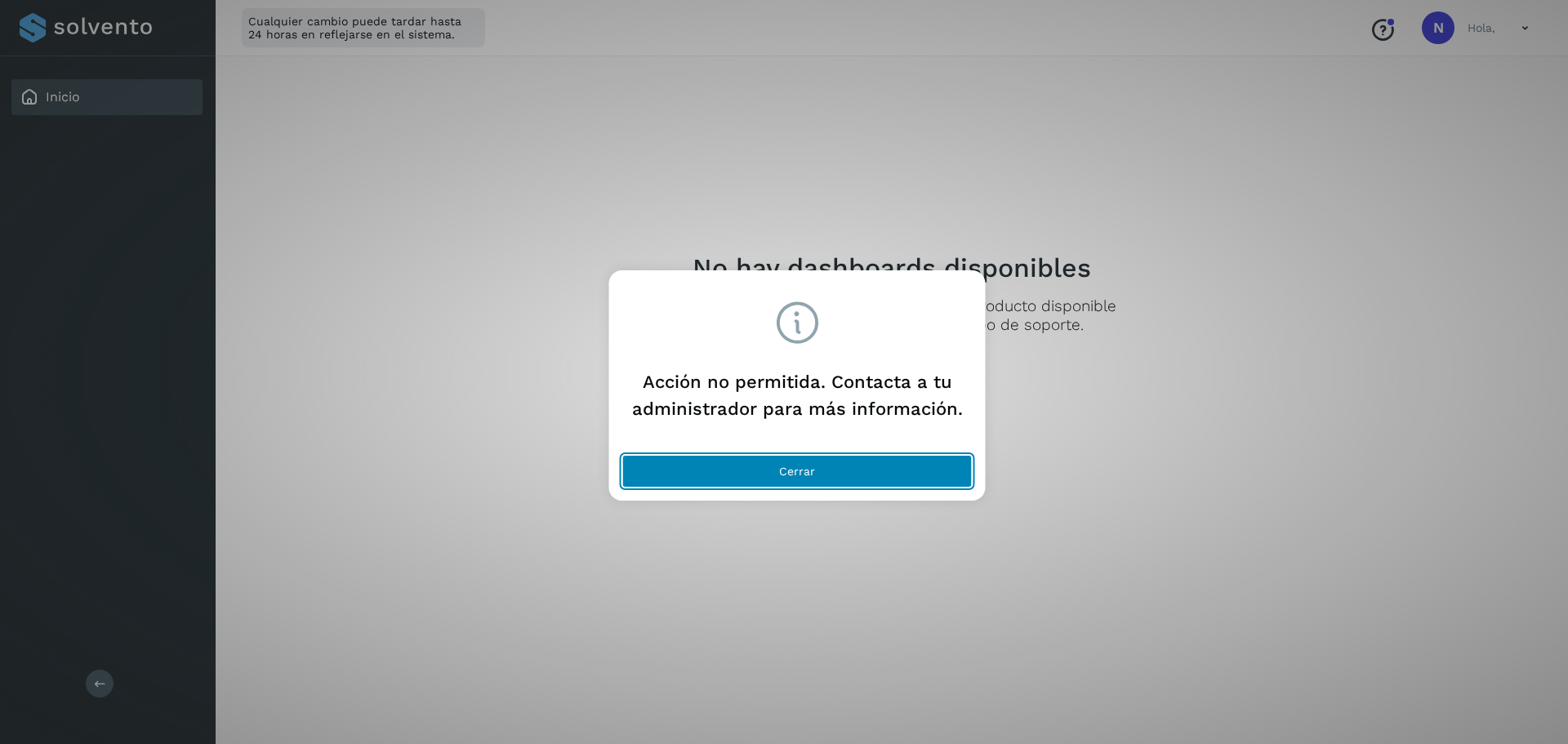 click on "Cerrar" 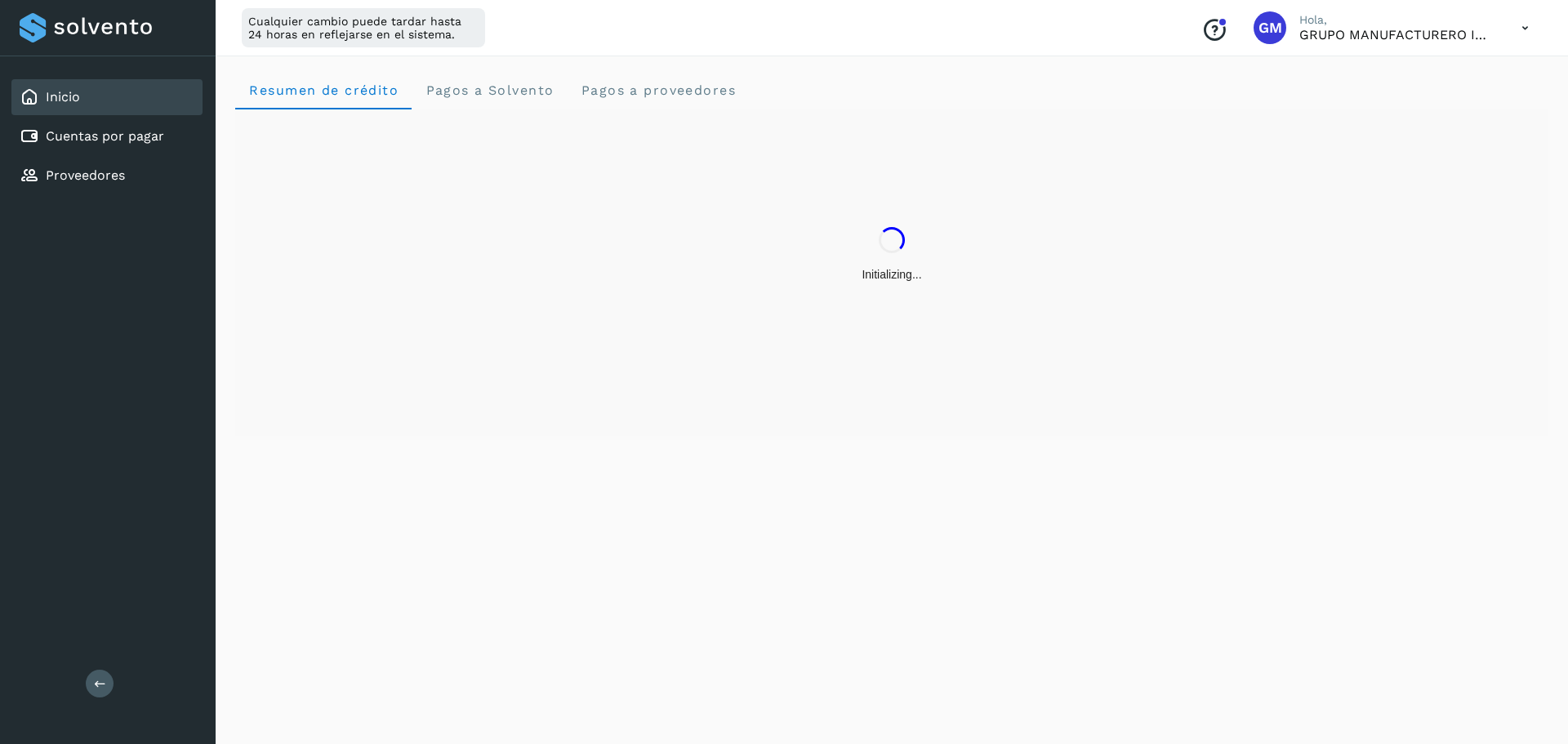 click at bounding box center (1525, 28) 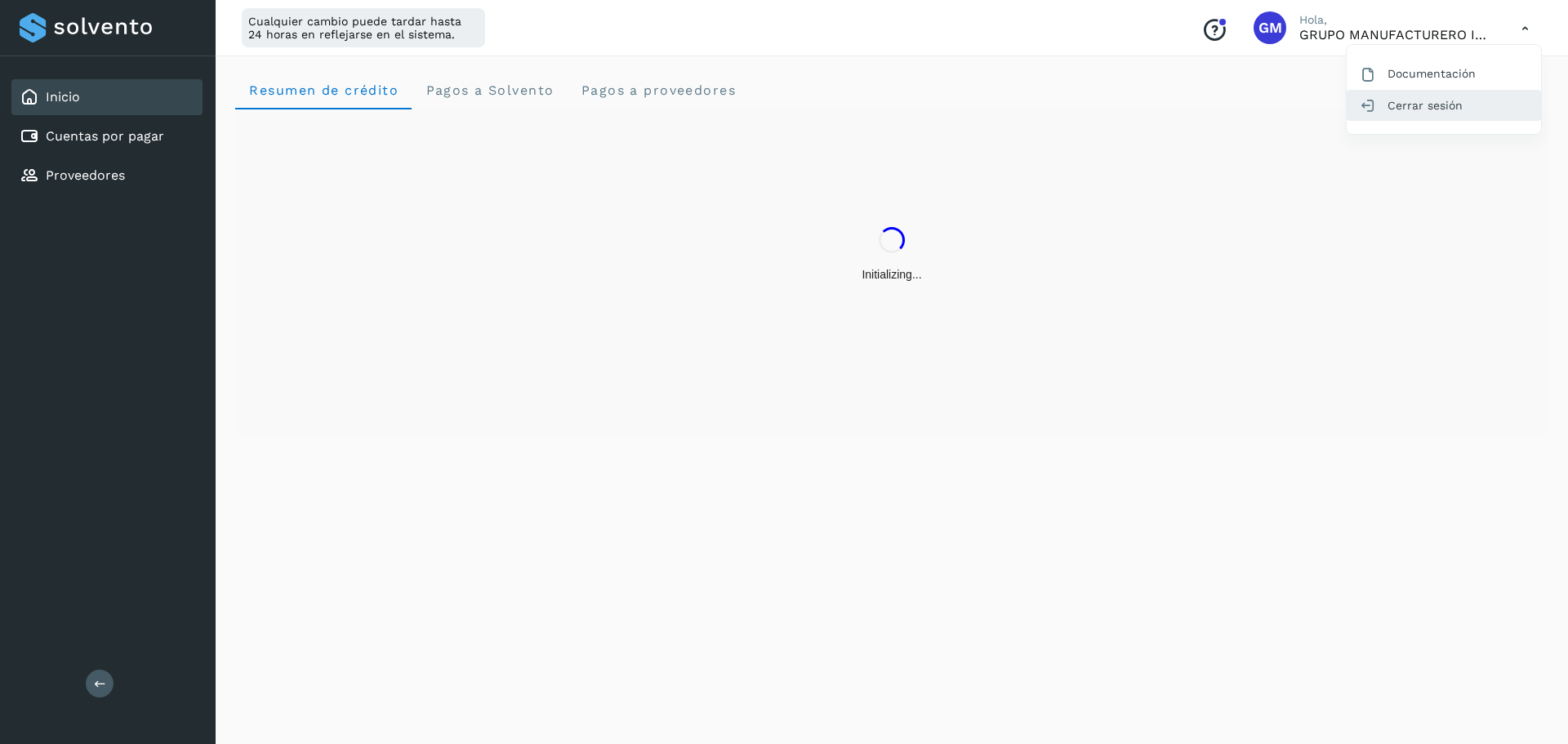 click on "Cerrar sesión" 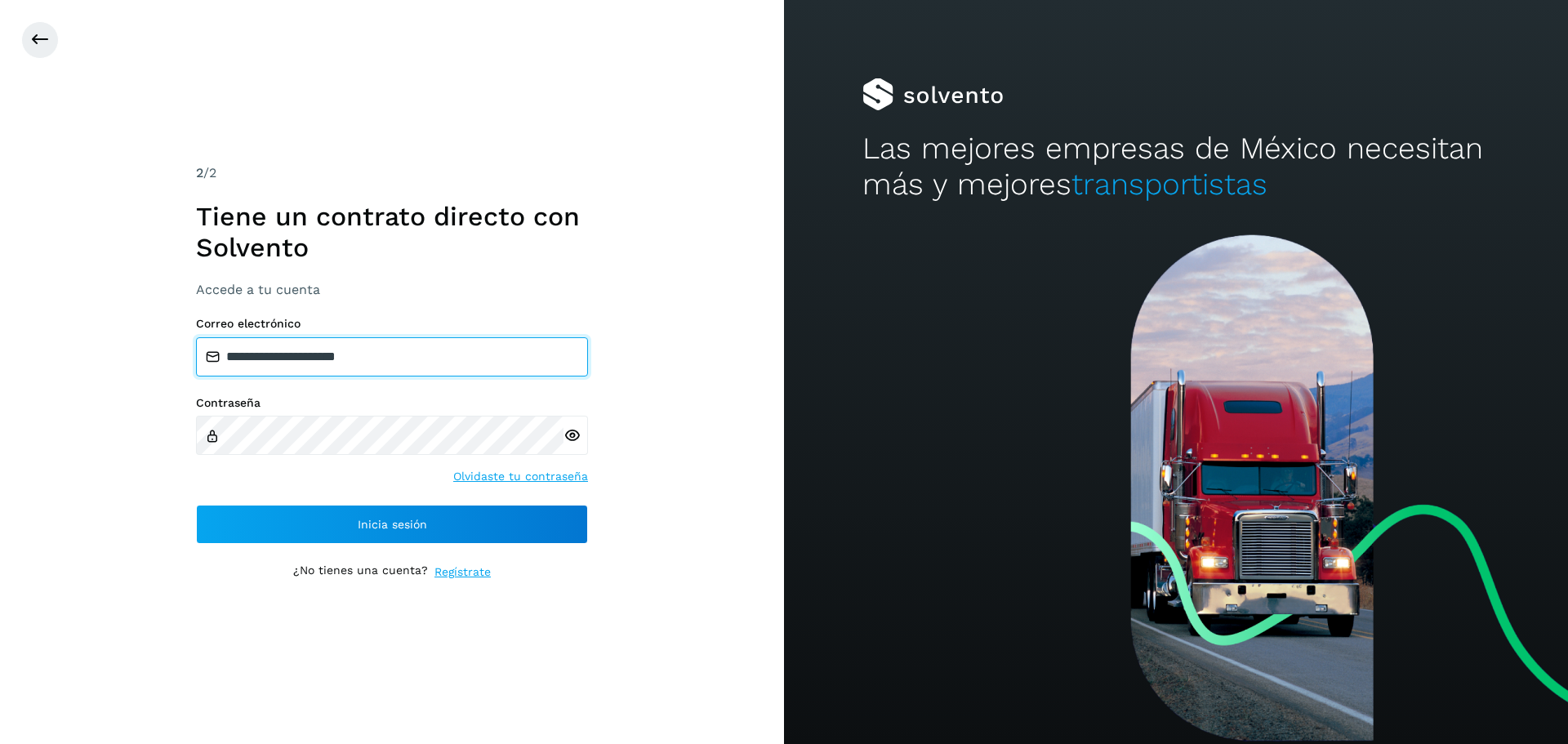 click on "**********" at bounding box center [392, 357] 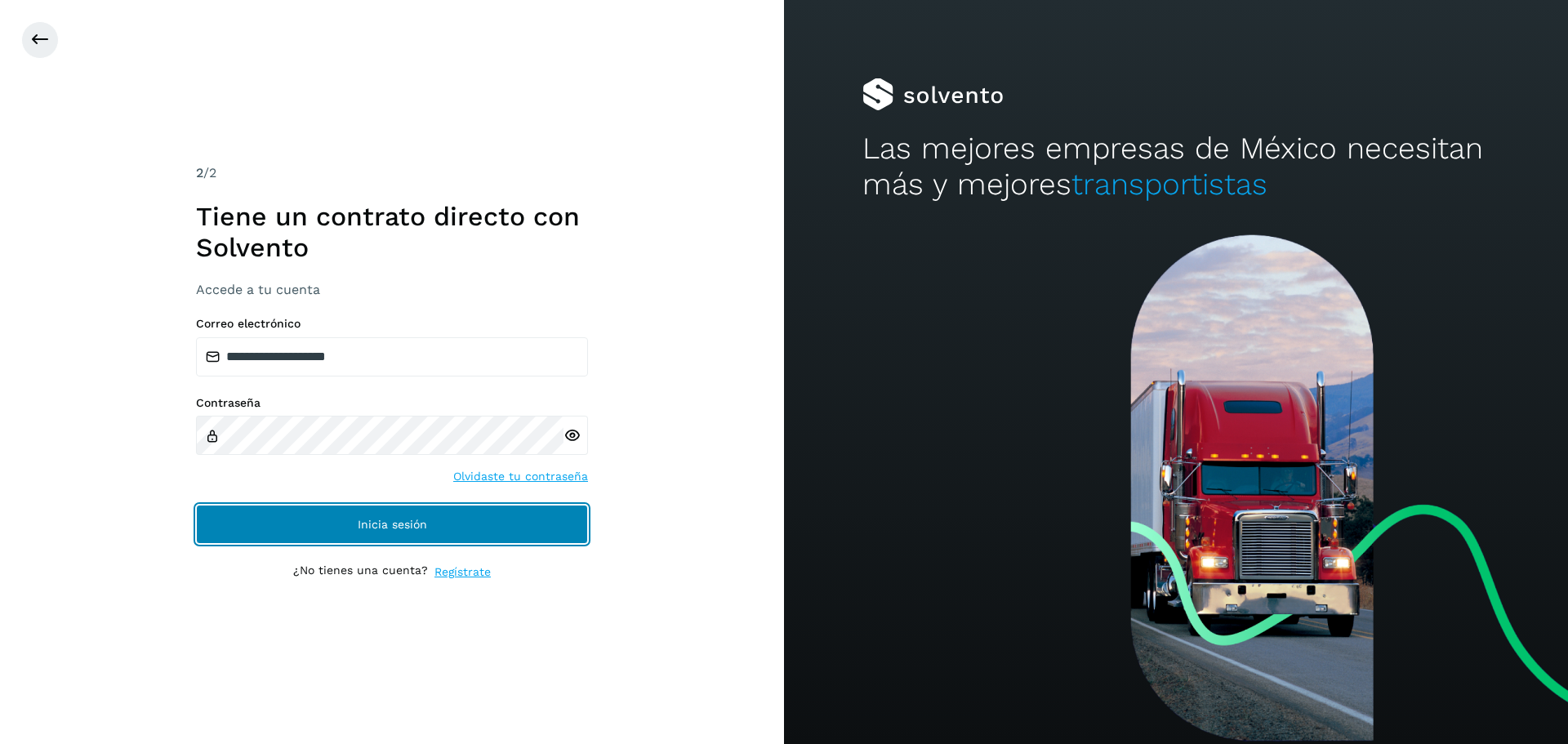 click on "Inicia sesión" 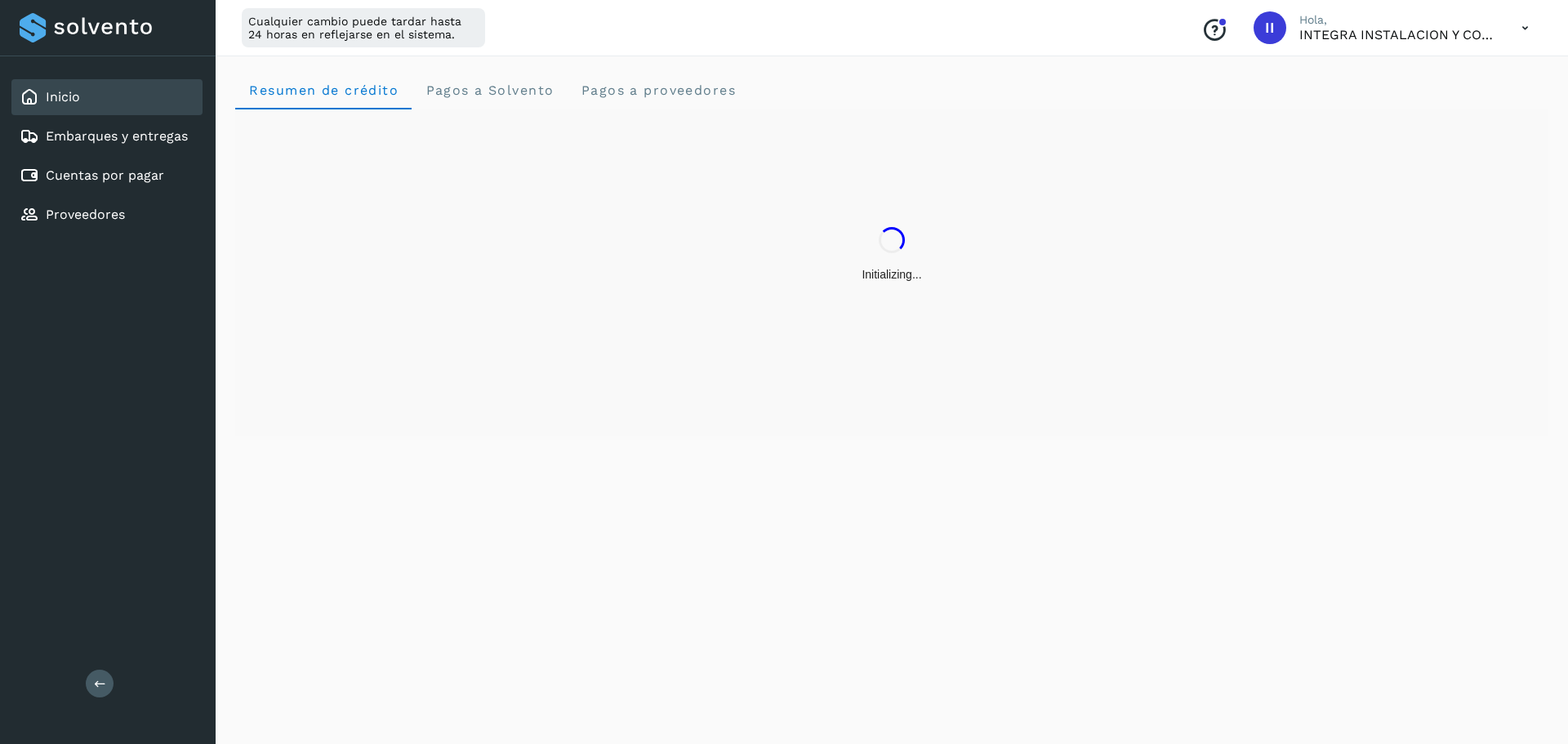 click at bounding box center (1525, 28) 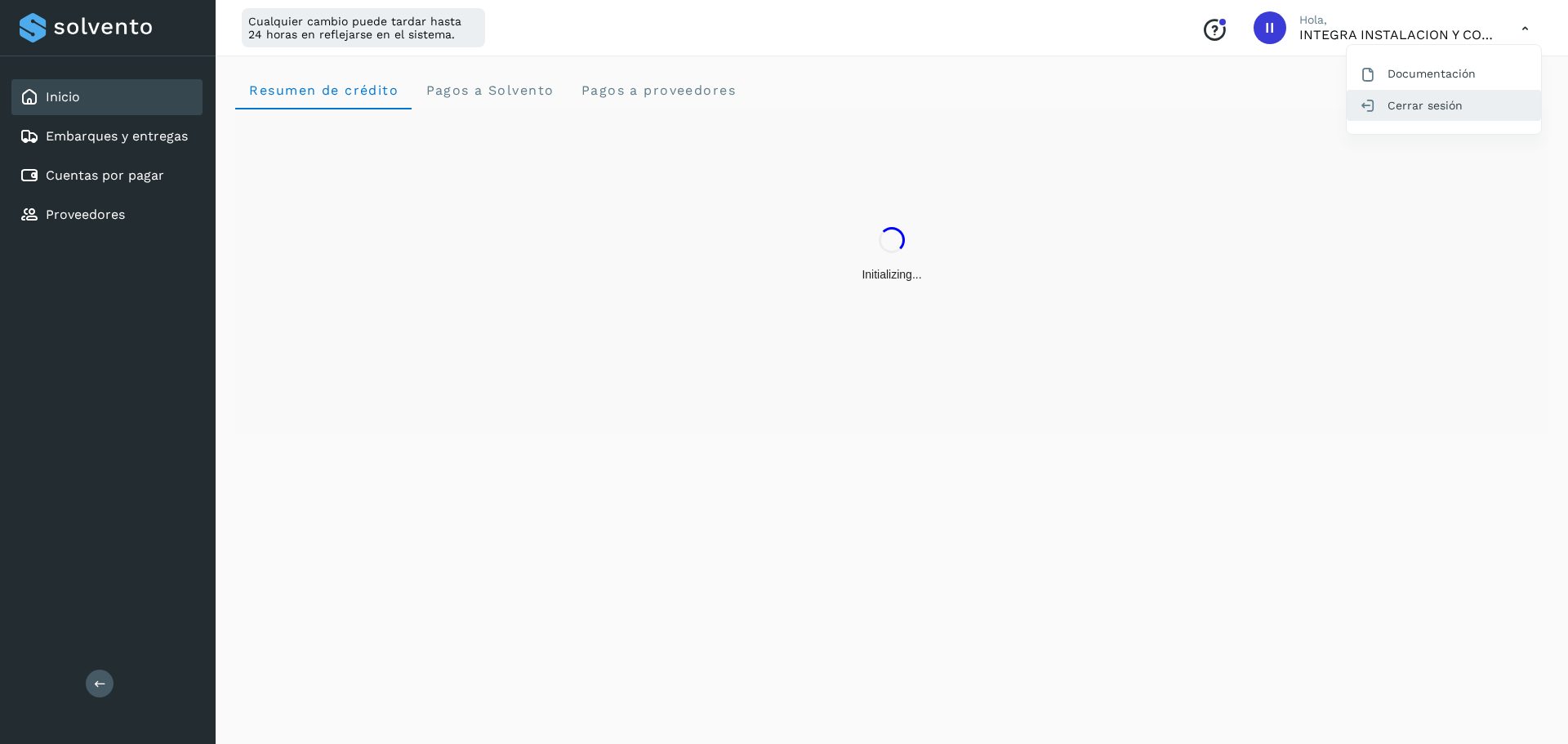 click on "Cerrar sesión" 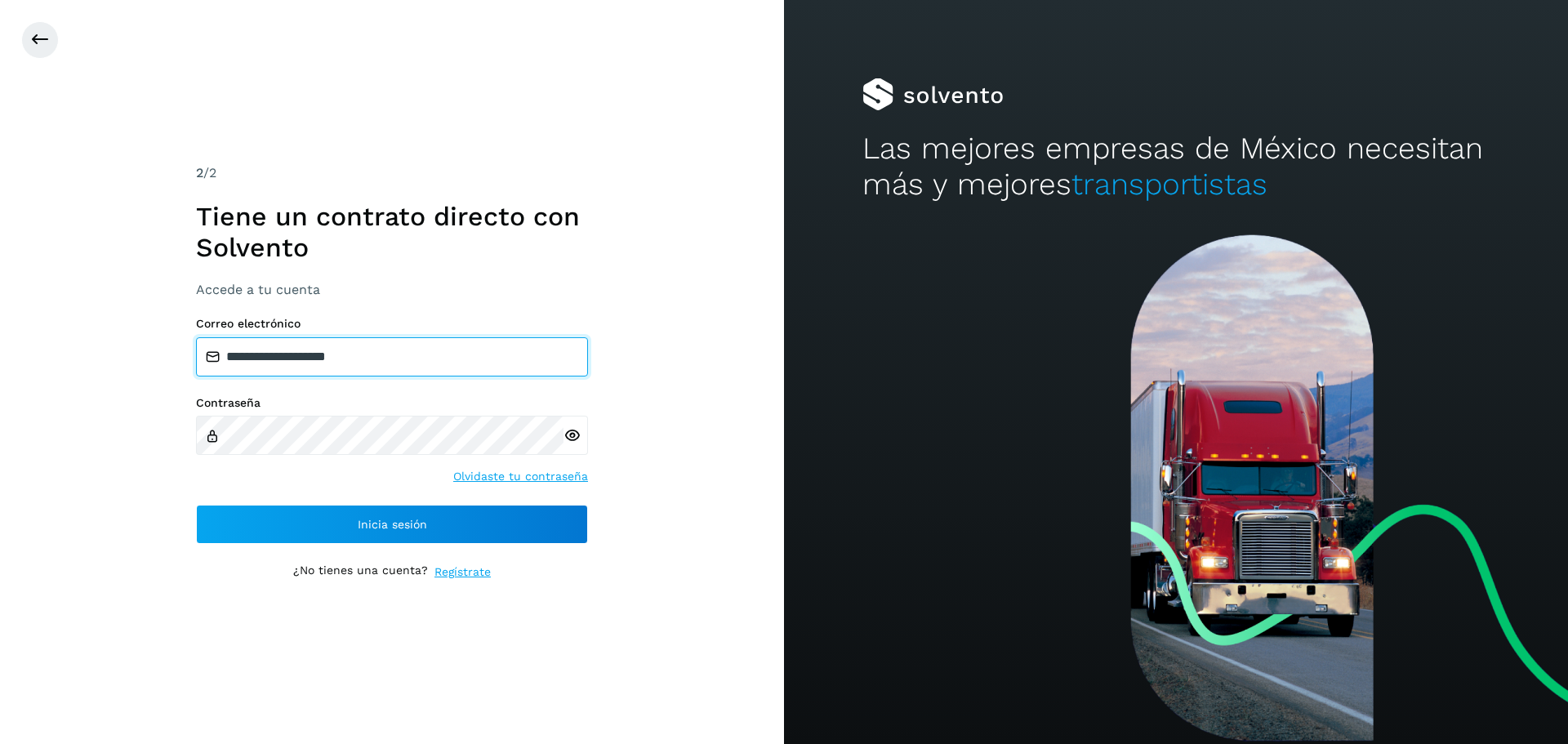 click on "**********" at bounding box center (392, 357) 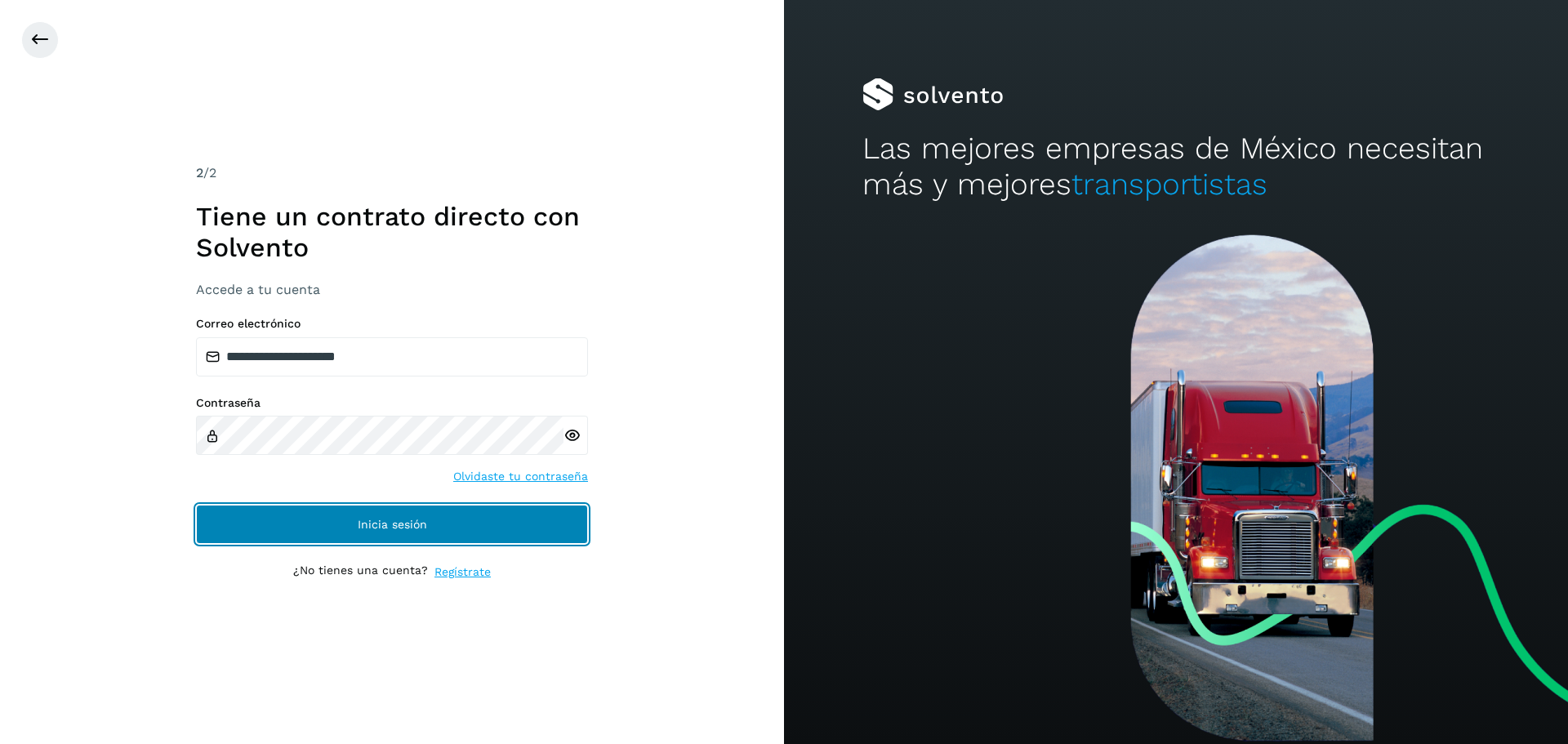 click on "Inicia sesión" at bounding box center (392, 524) 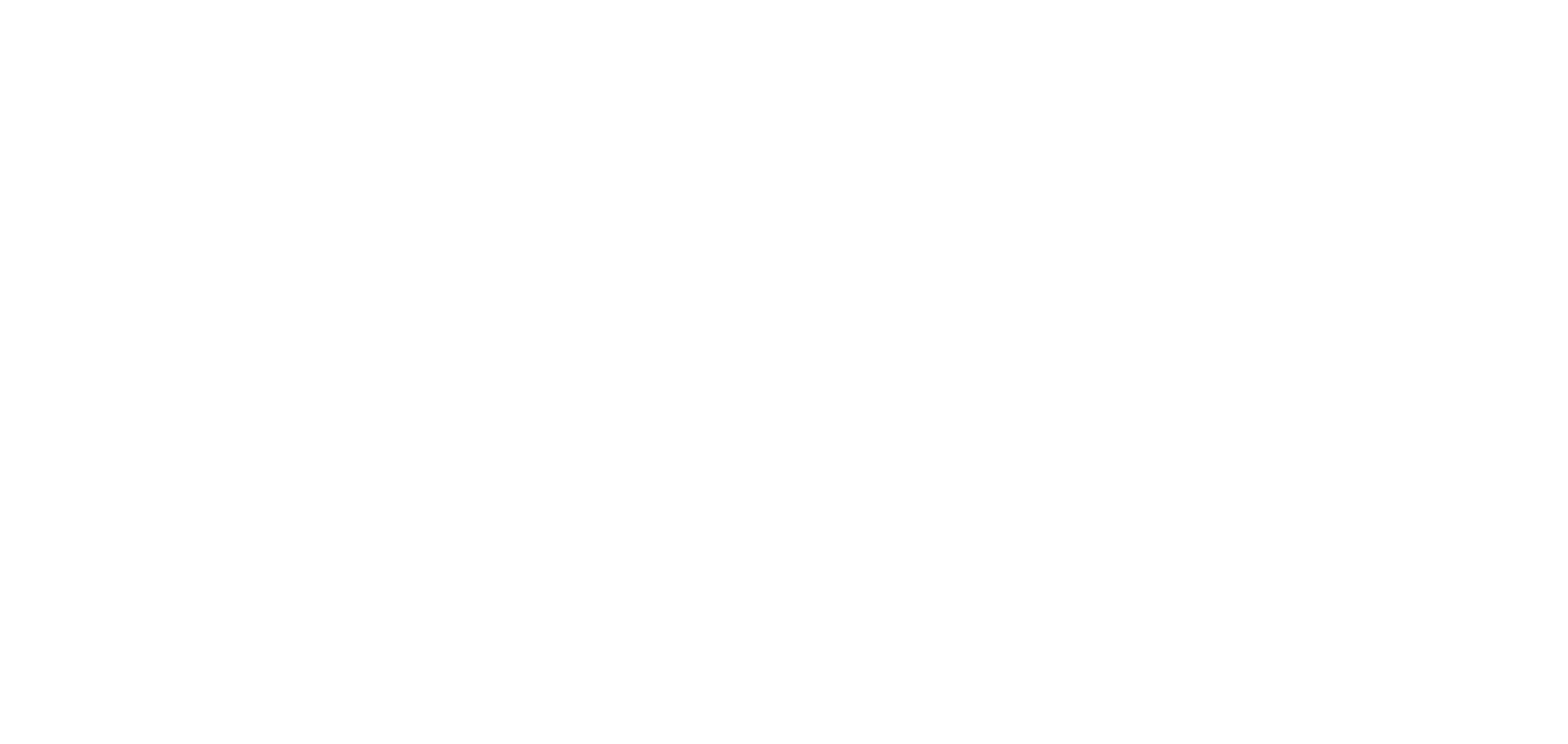 scroll, scrollTop: 0, scrollLeft: 0, axis: both 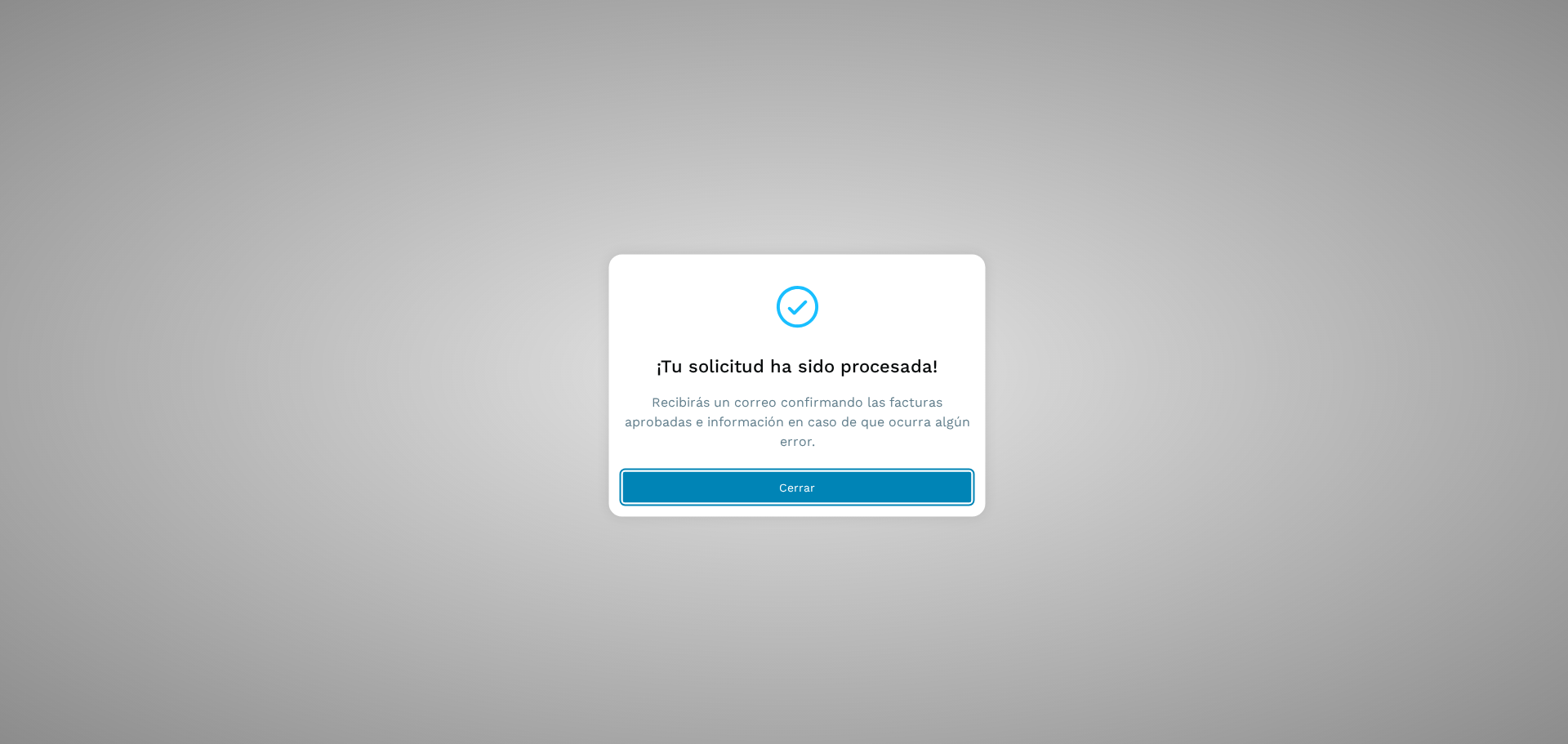 click on "Cerrar" 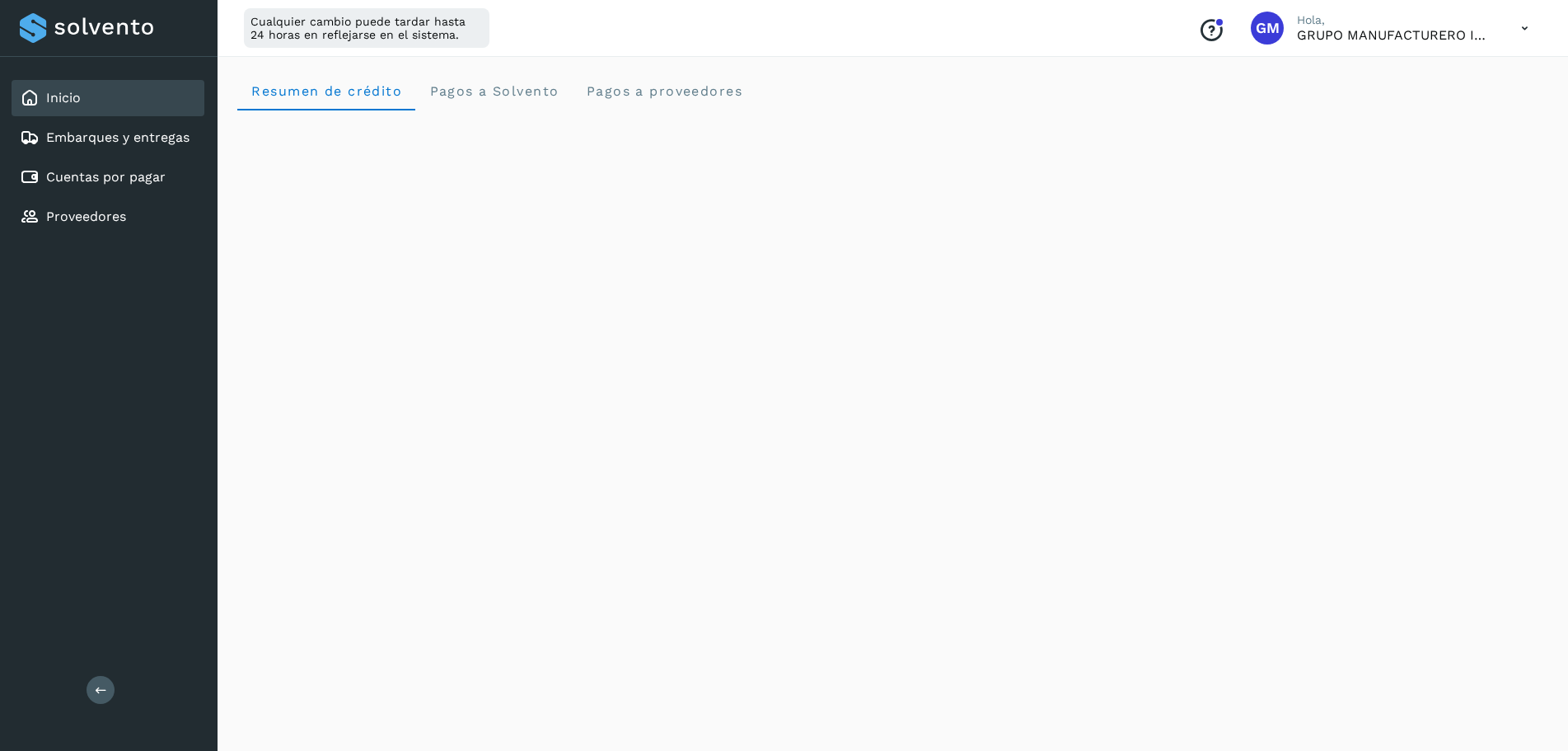 click at bounding box center (1524, 28) 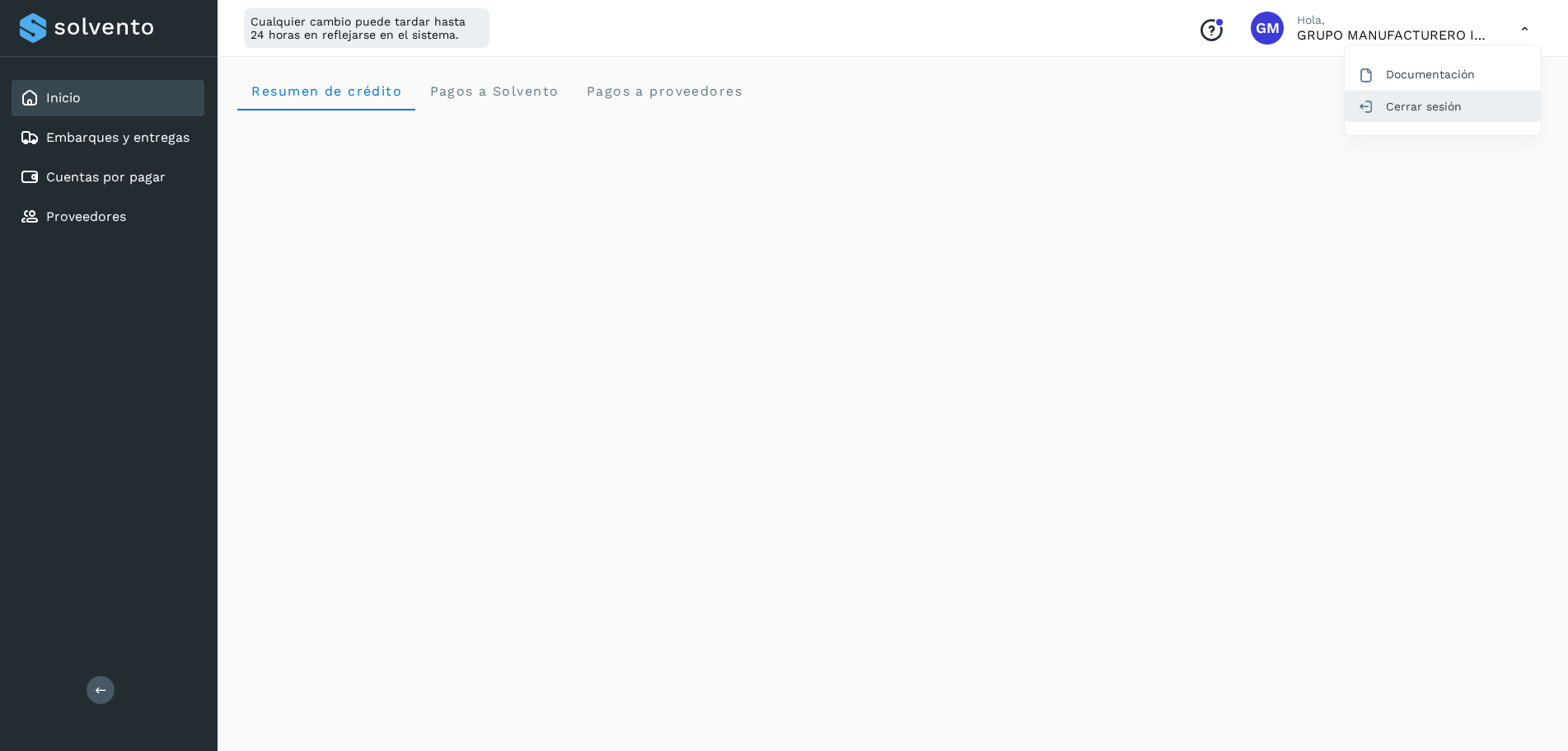 click on "Cerrar sesión" 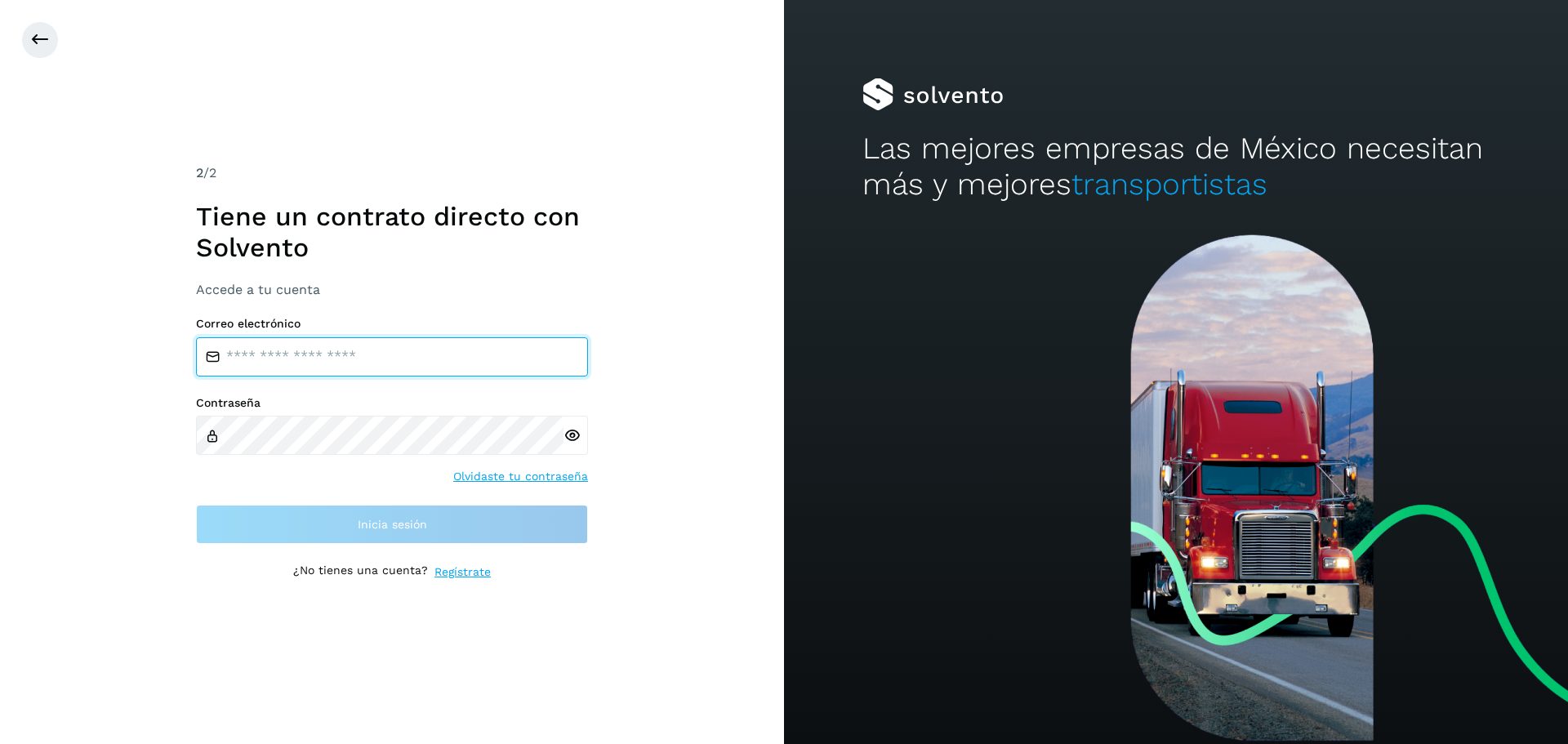 type on "**********" 